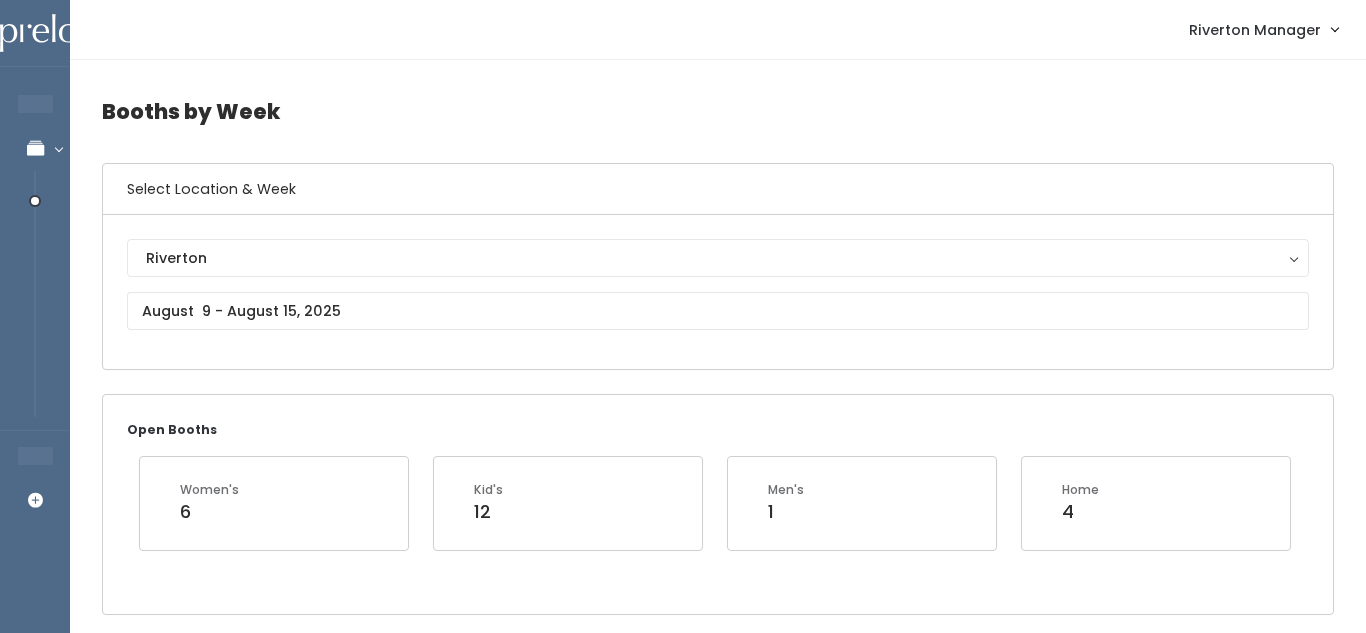 scroll, scrollTop: 3213, scrollLeft: 0, axis: vertical 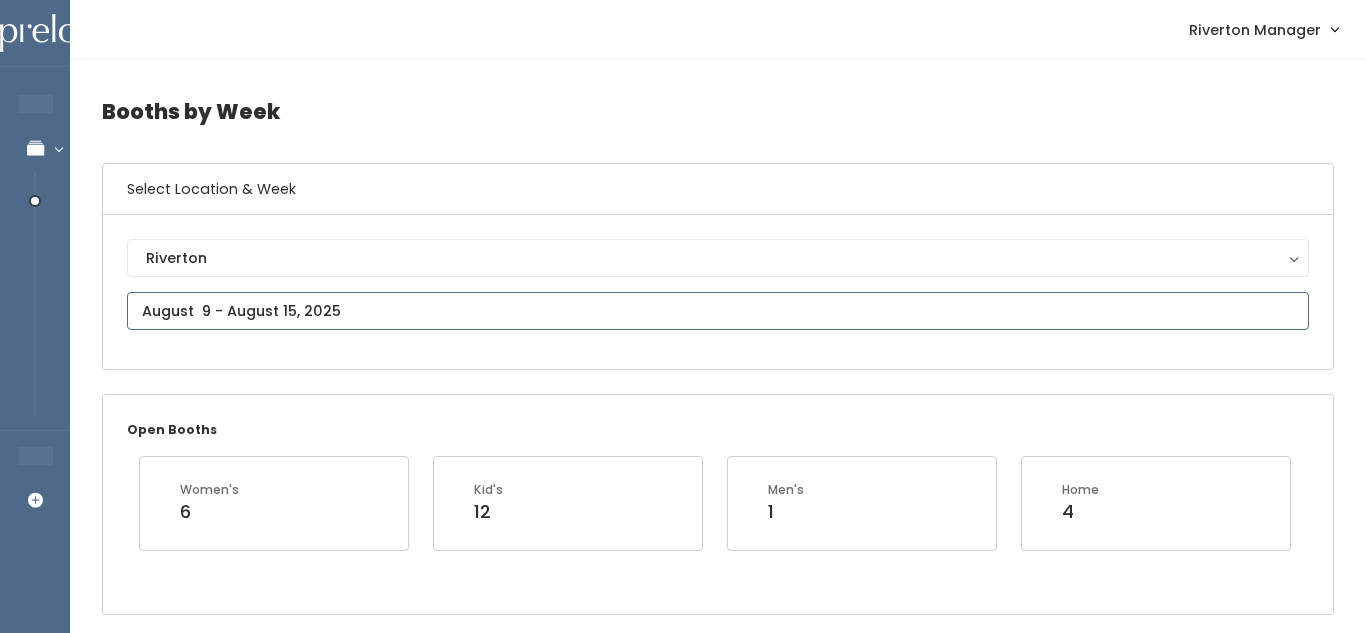 click on "EMPLOYEES
Manage Bookings
Booths by Week
All Bookings
Bookings with Booths
Booth Discounts
Seller Check-in
STORE MANAGER
Add Booking
Riverton Manager
Admin Home" at bounding box center (683, 1997) 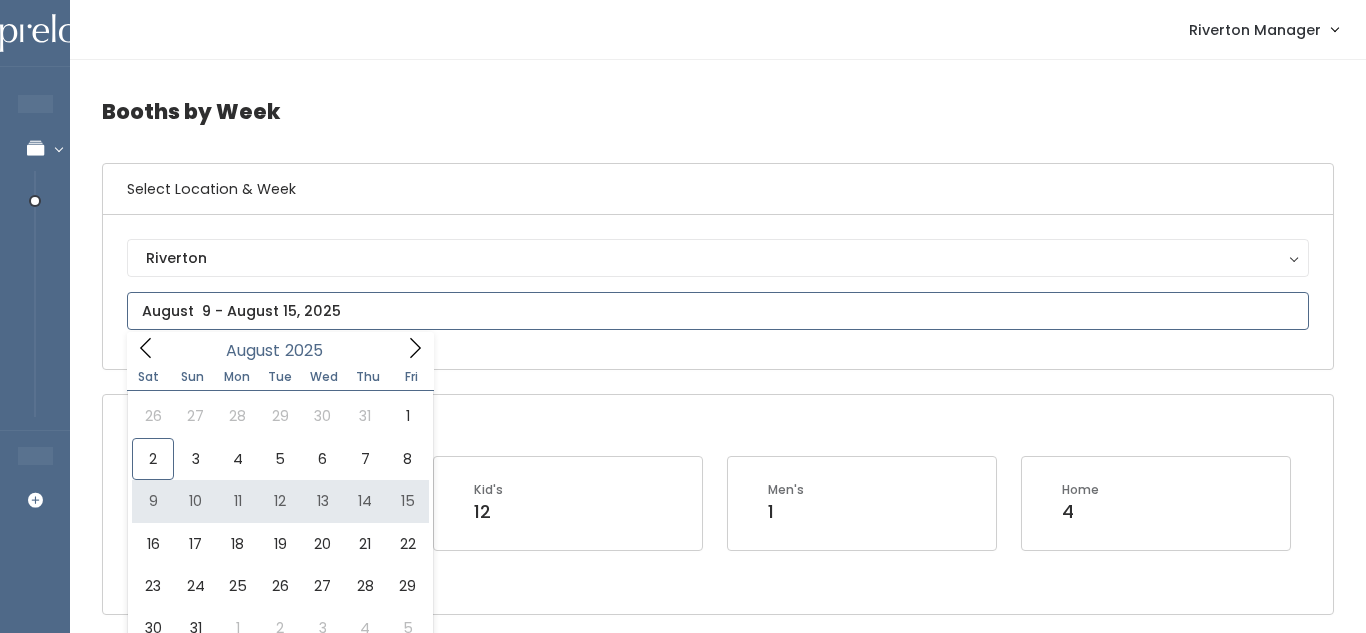 type on "[DATE] to [DATE]" 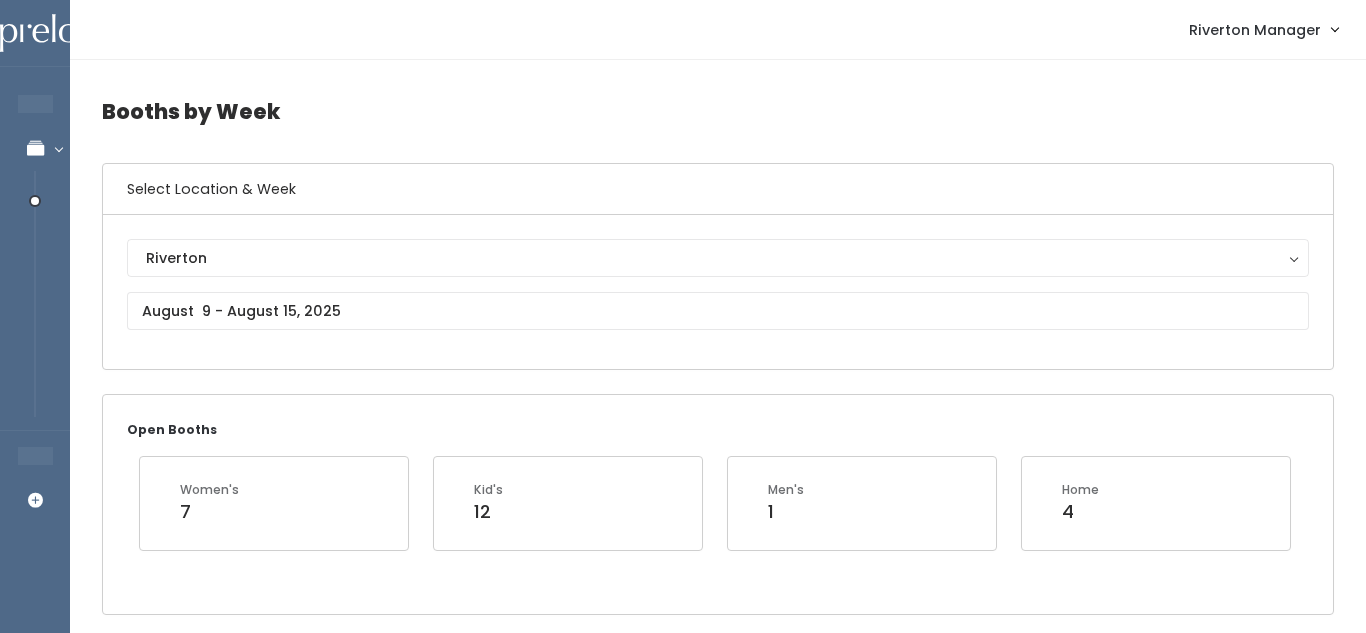 scroll, scrollTop: 0, scrollLeft: 0, axis: both 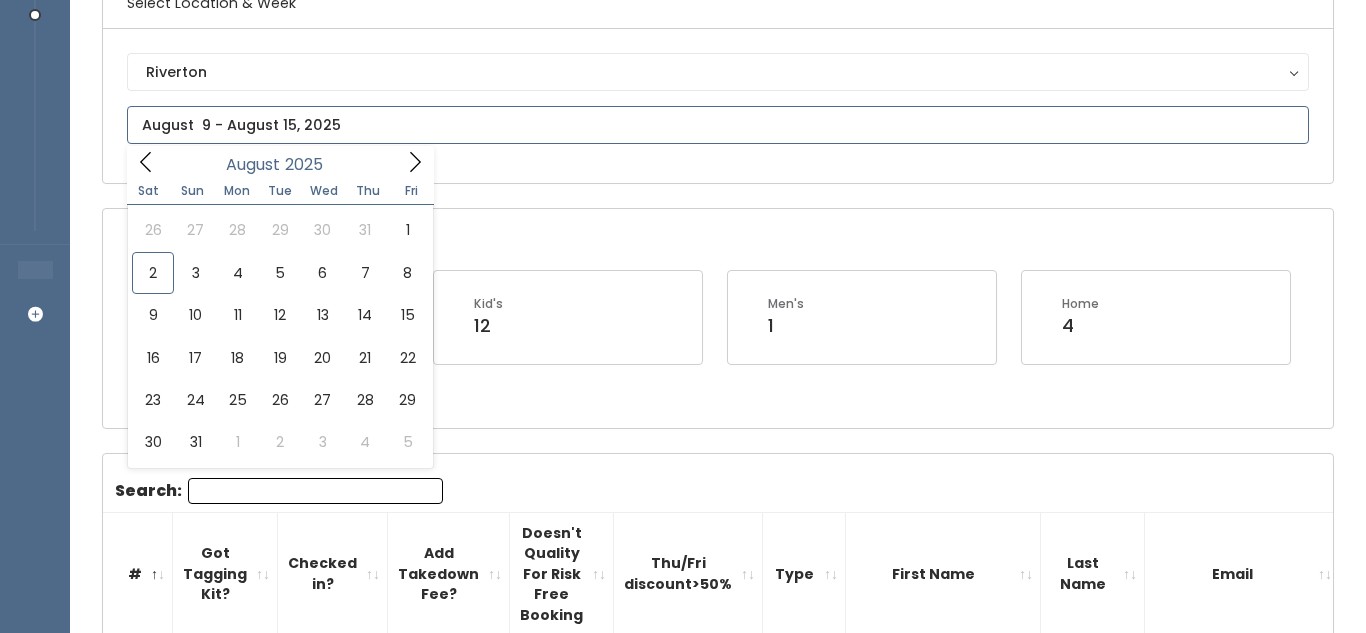 click at bounding box center (718, 125) 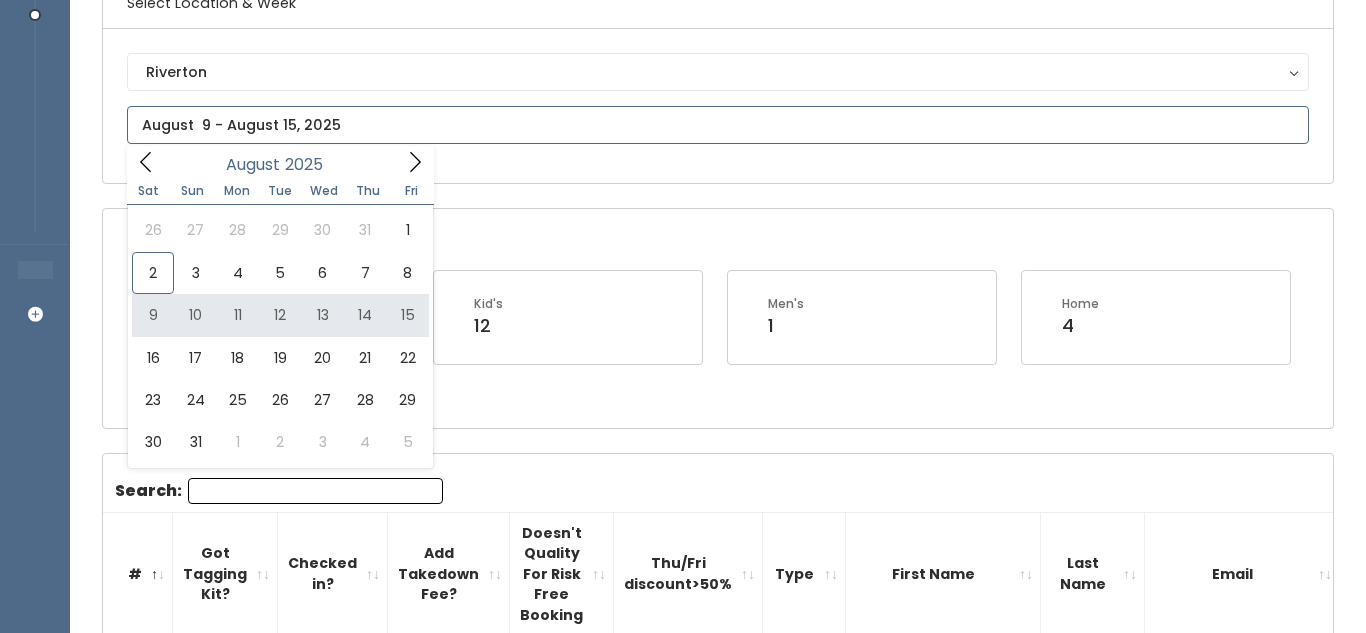 type on "[DATE] to [DATE]" 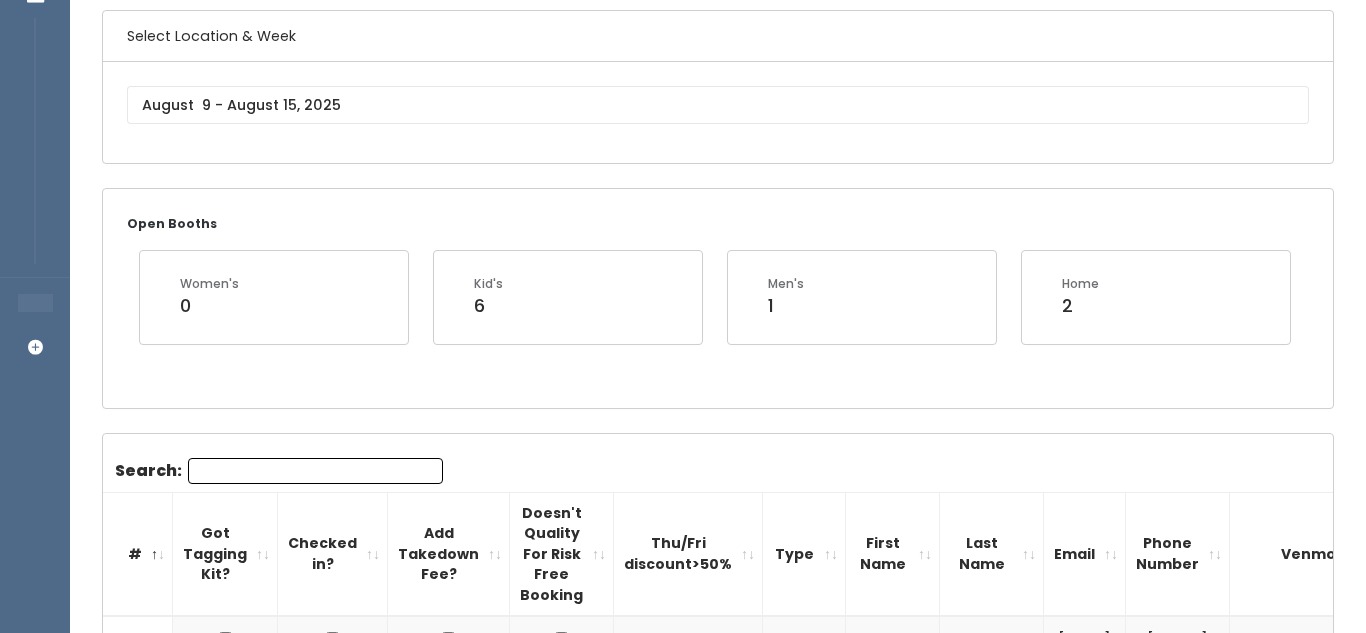 scroll, scrollTop: 411, scrollLeft: 0, axis: vertical 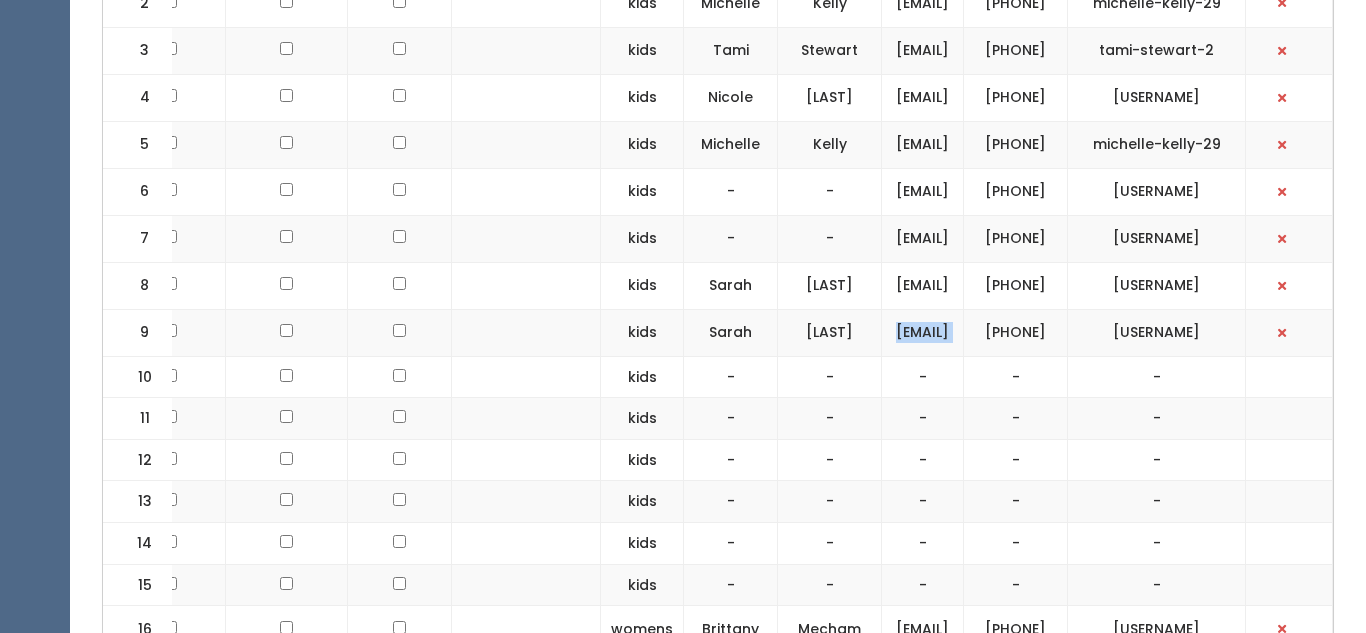 drag, startPoint x: 731, startPoint y: 465, endPoint x: 981, endPoint y: 461, distance: 250.032 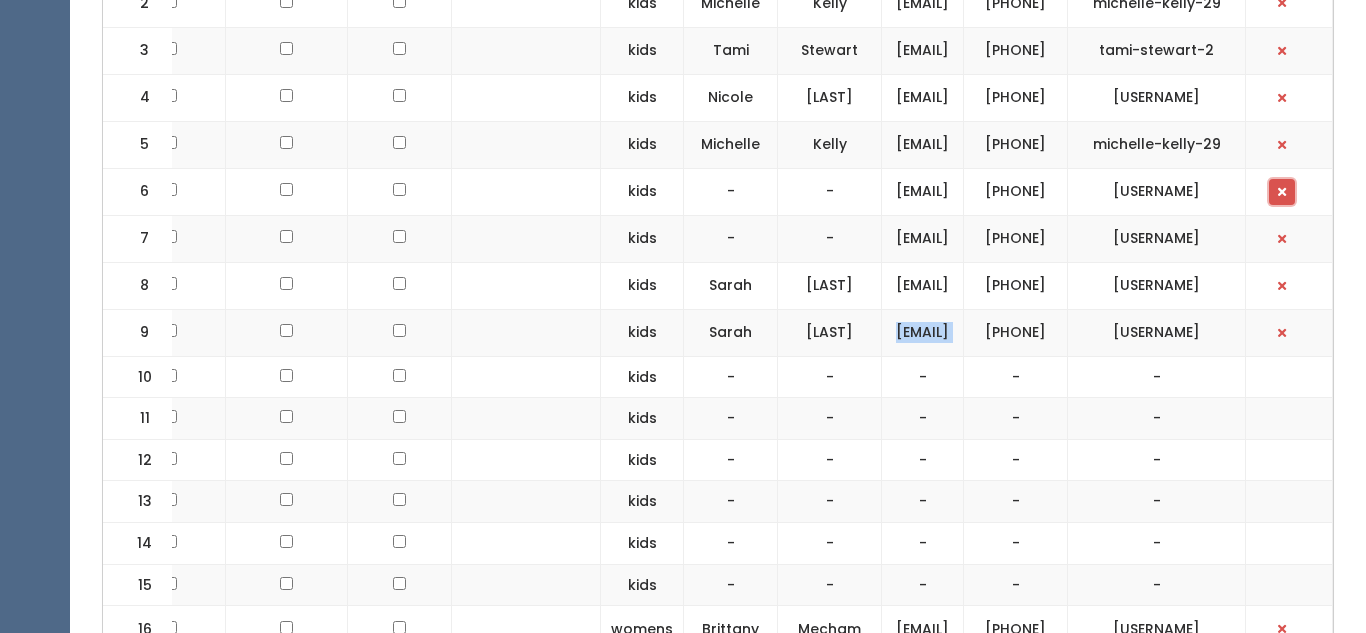 click at bounding box center (1282, 192) 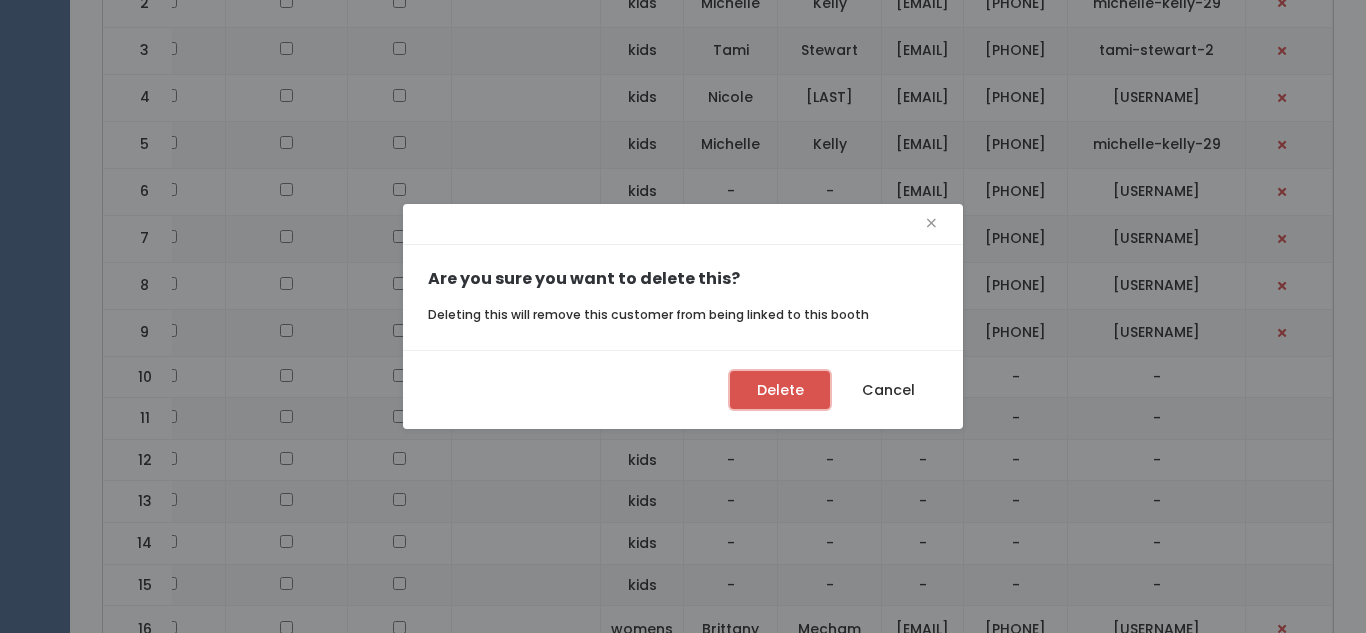 click on "Delete" at bounding box center (780, 390) 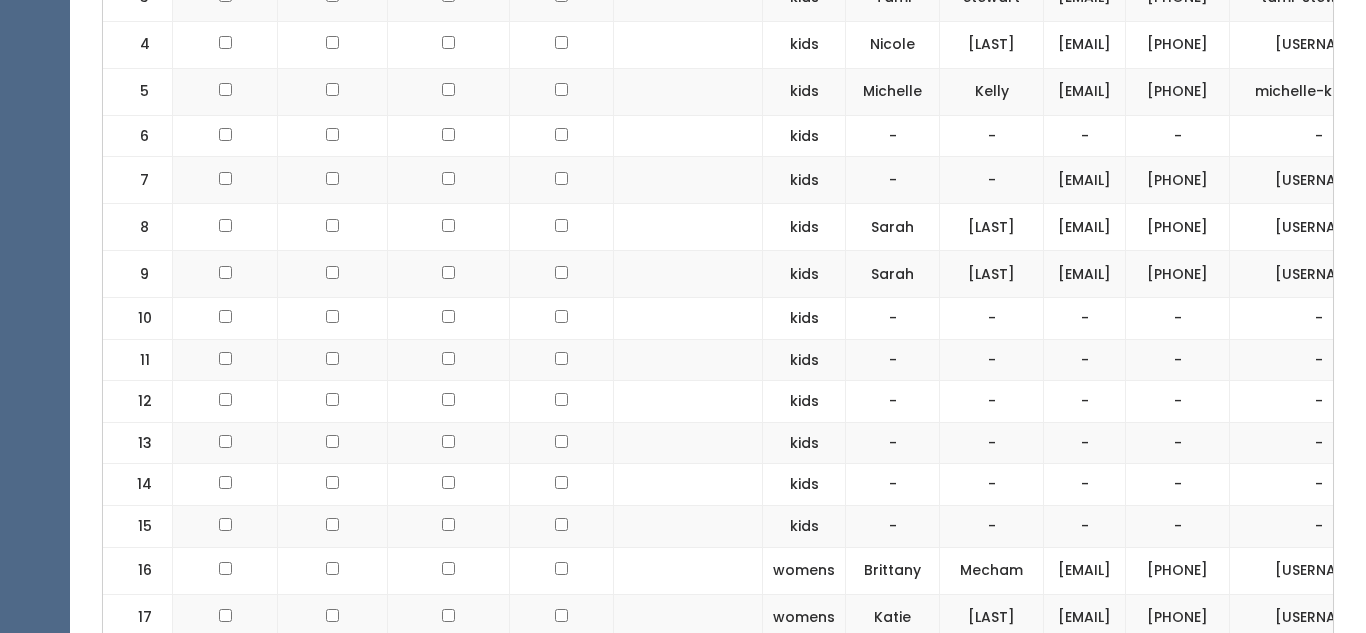 scroll, scrollTop: 0, scrollLeft: 0, axis: both 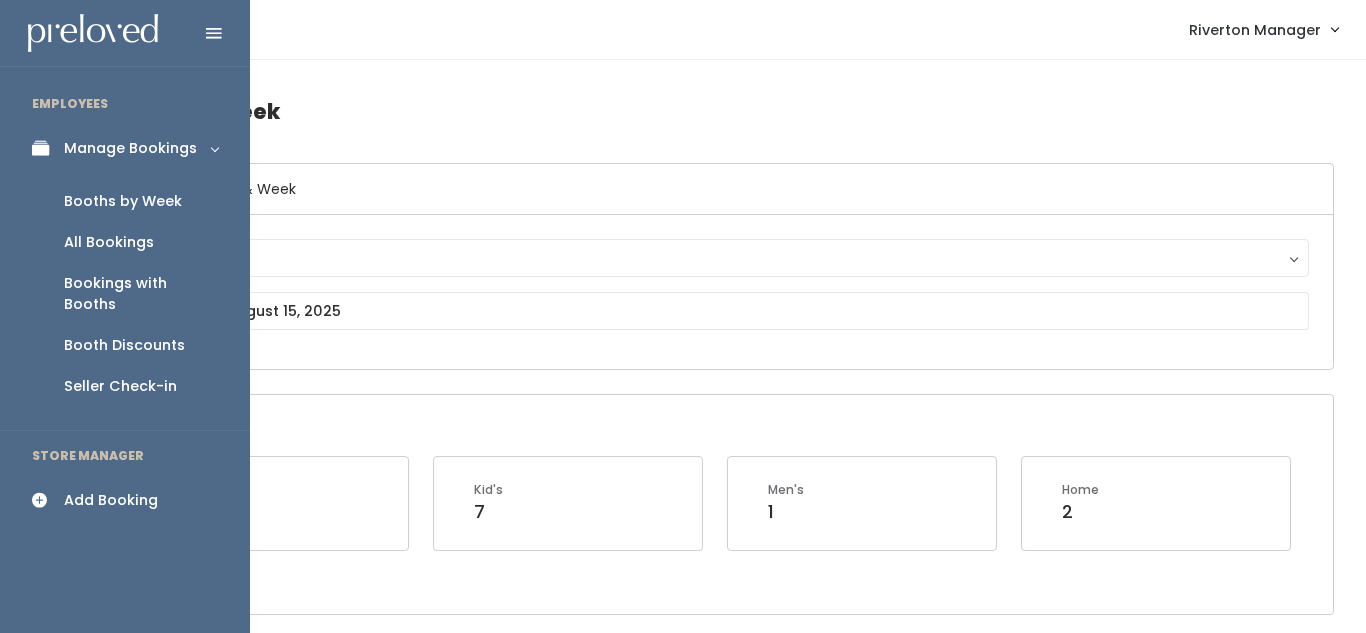 click on "Add Booking" at bounding box center [125, 500] 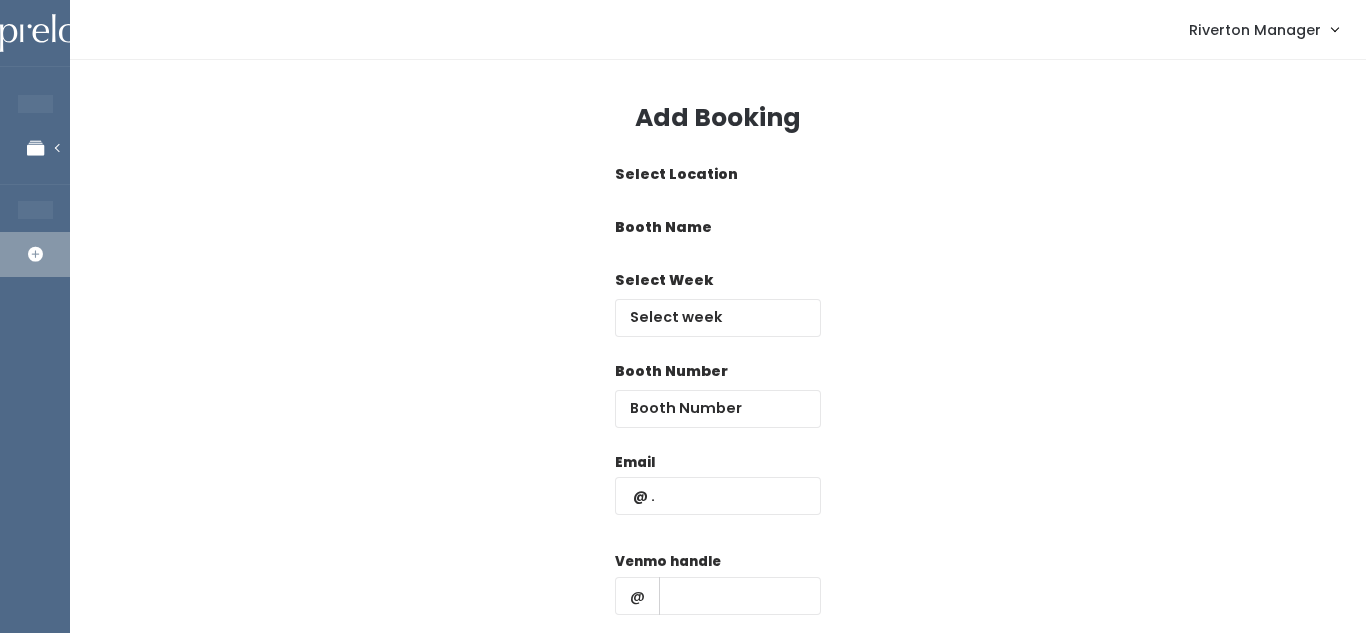 scroll, scrollTop: 0, scrollLeft: 0, axis: both 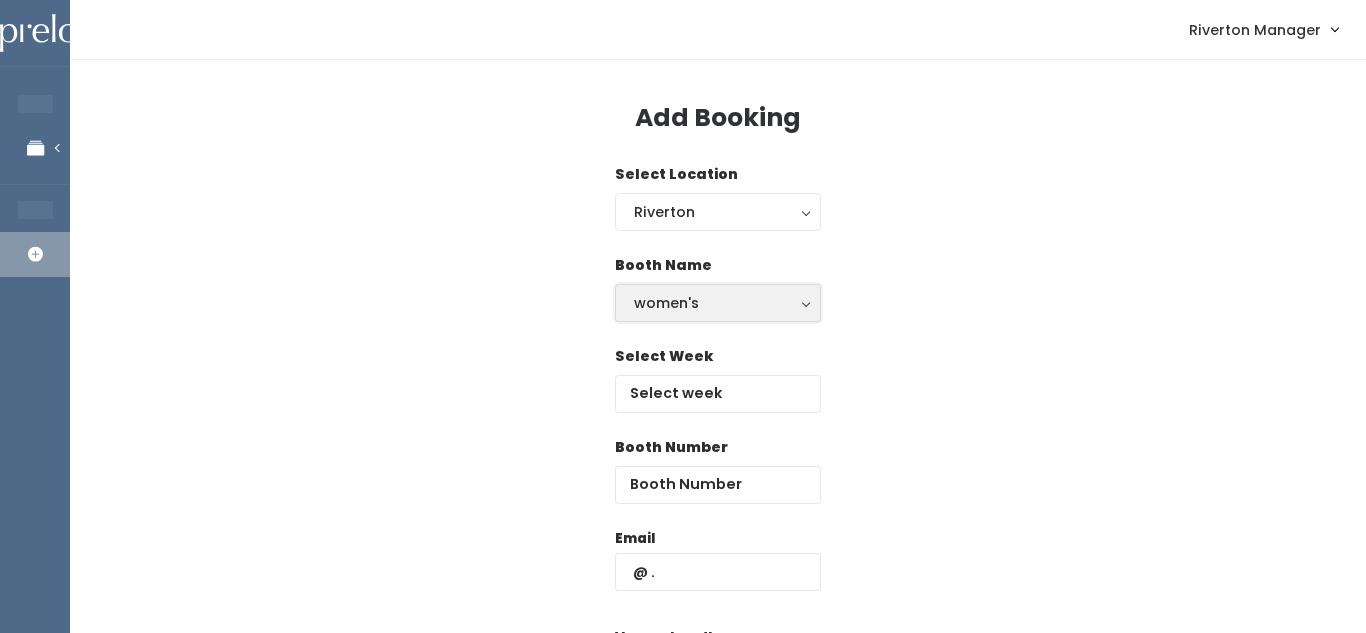 click on "women's" at bounding box center (718, 303) 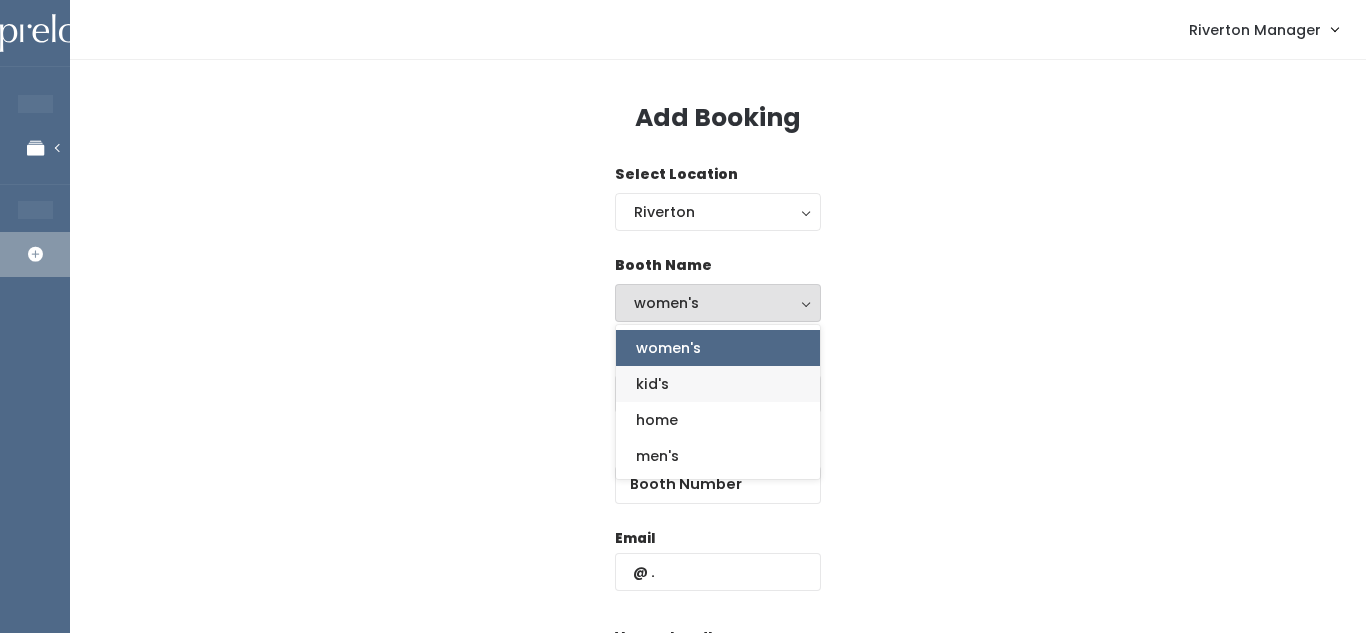 click on "kid's" at bounding box center [652, 384] 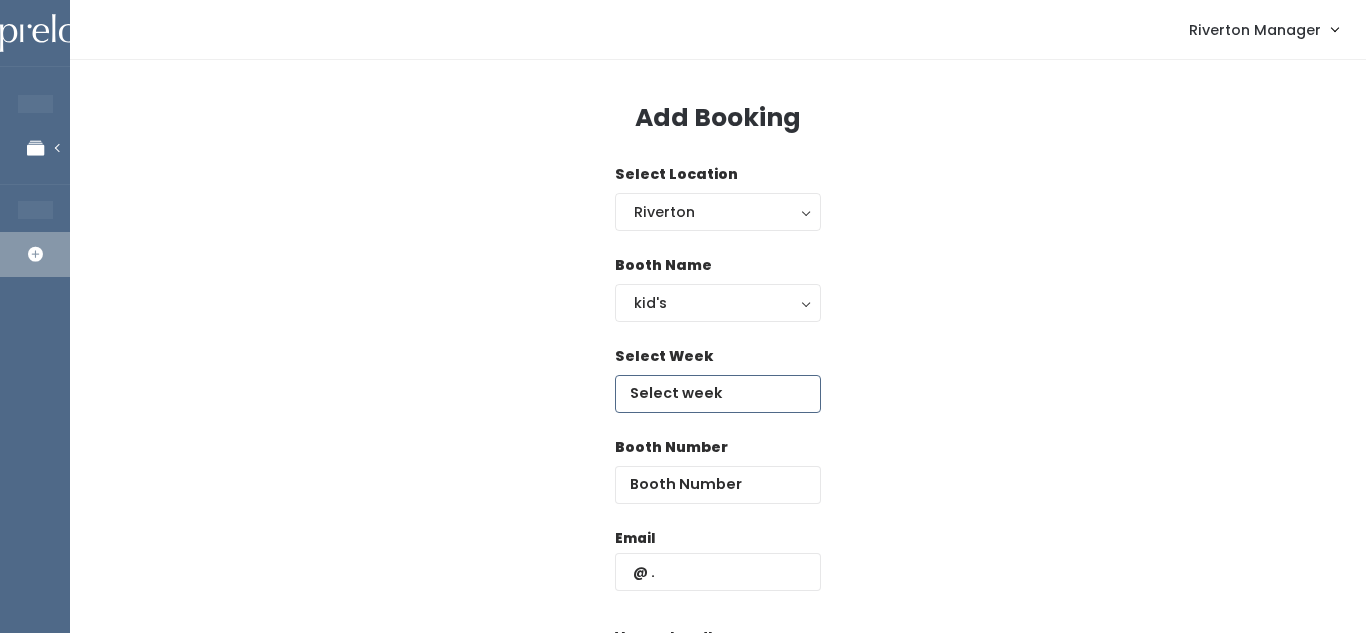 click at bounding box center [718, 394] 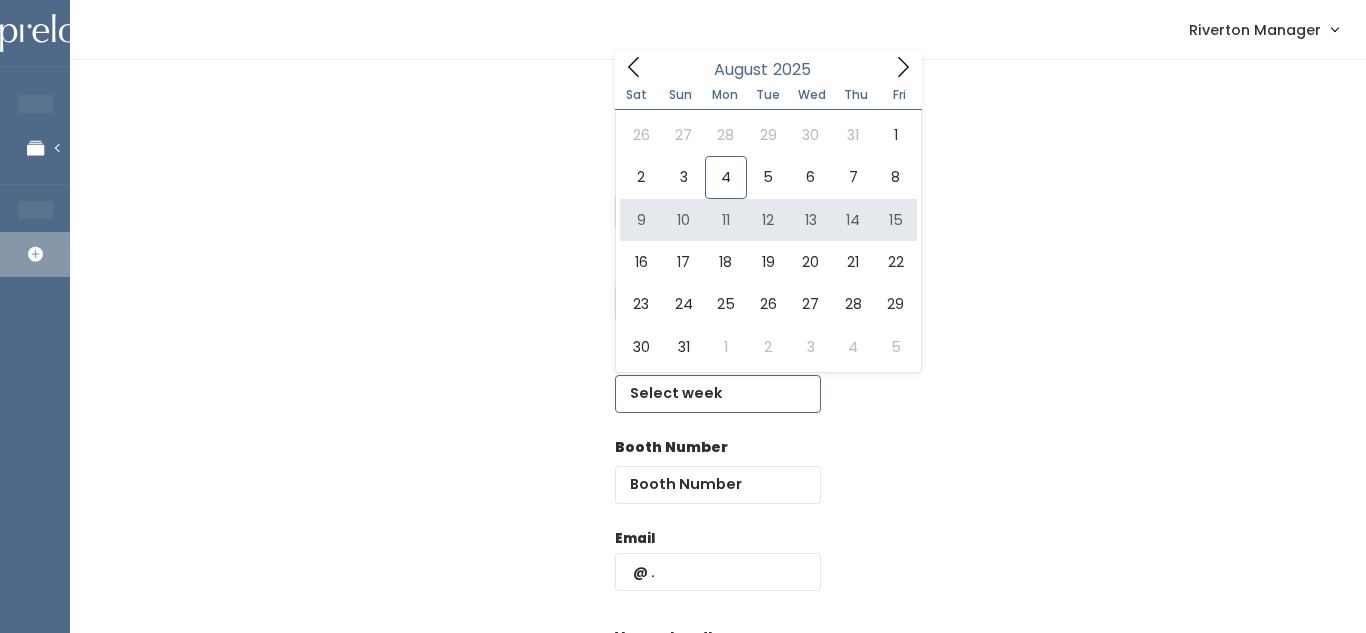 type on "[DATE] to [DATE]" 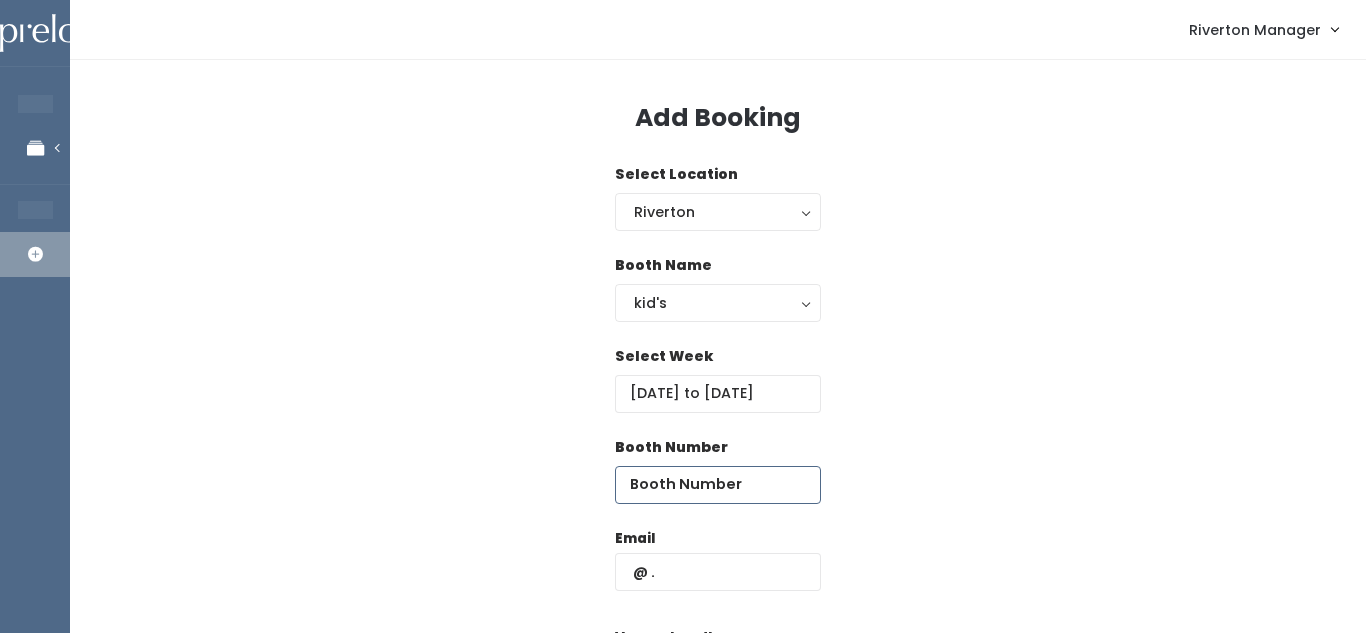 click at bounding box center [718, 485] 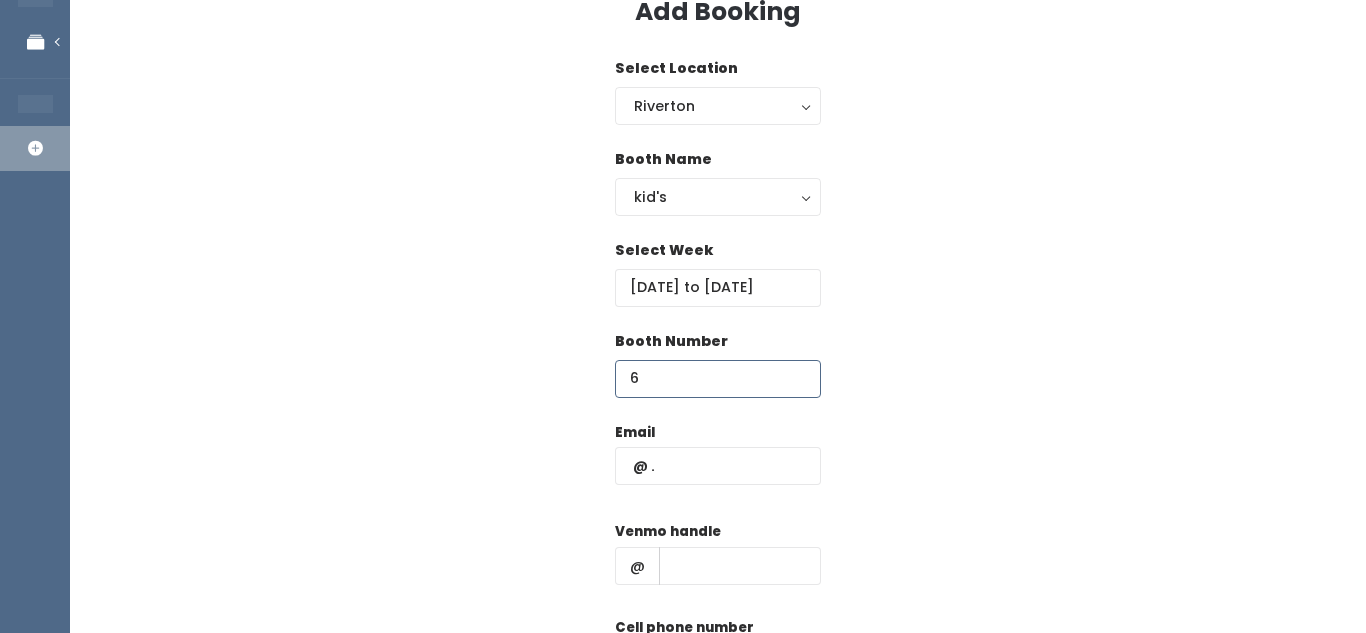 scroll, scrollTop: 107, scrollLeft: 0, axis: vertical 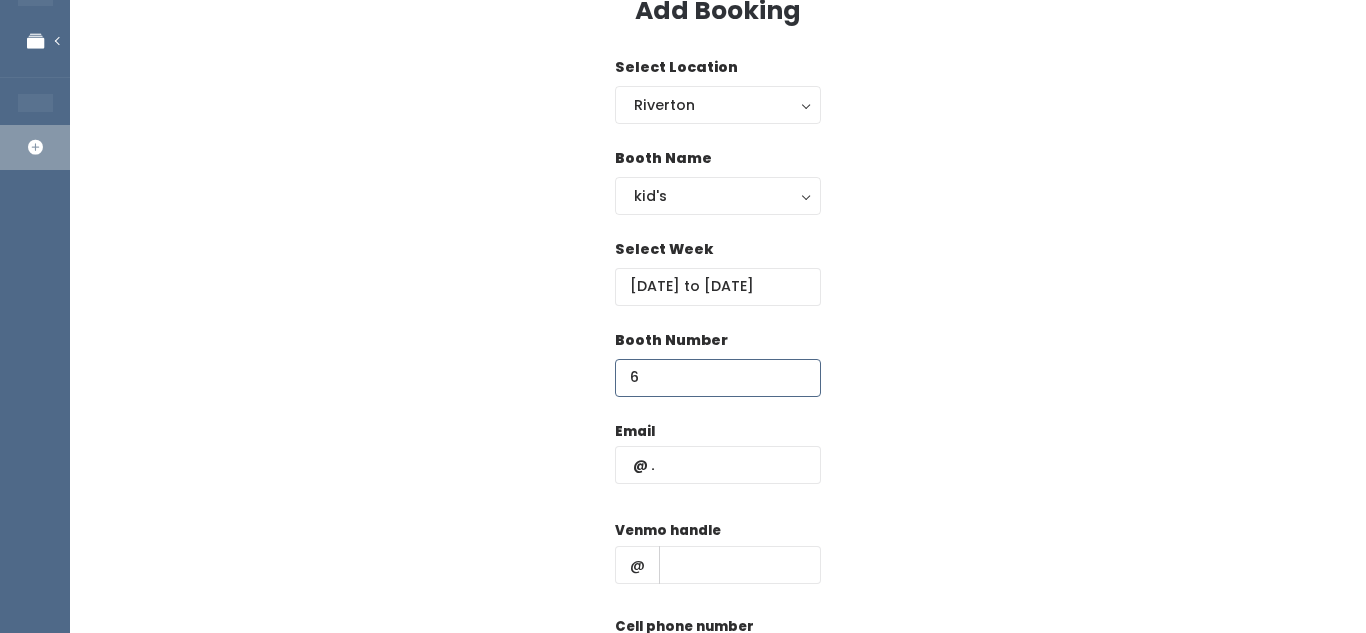 type on "6" 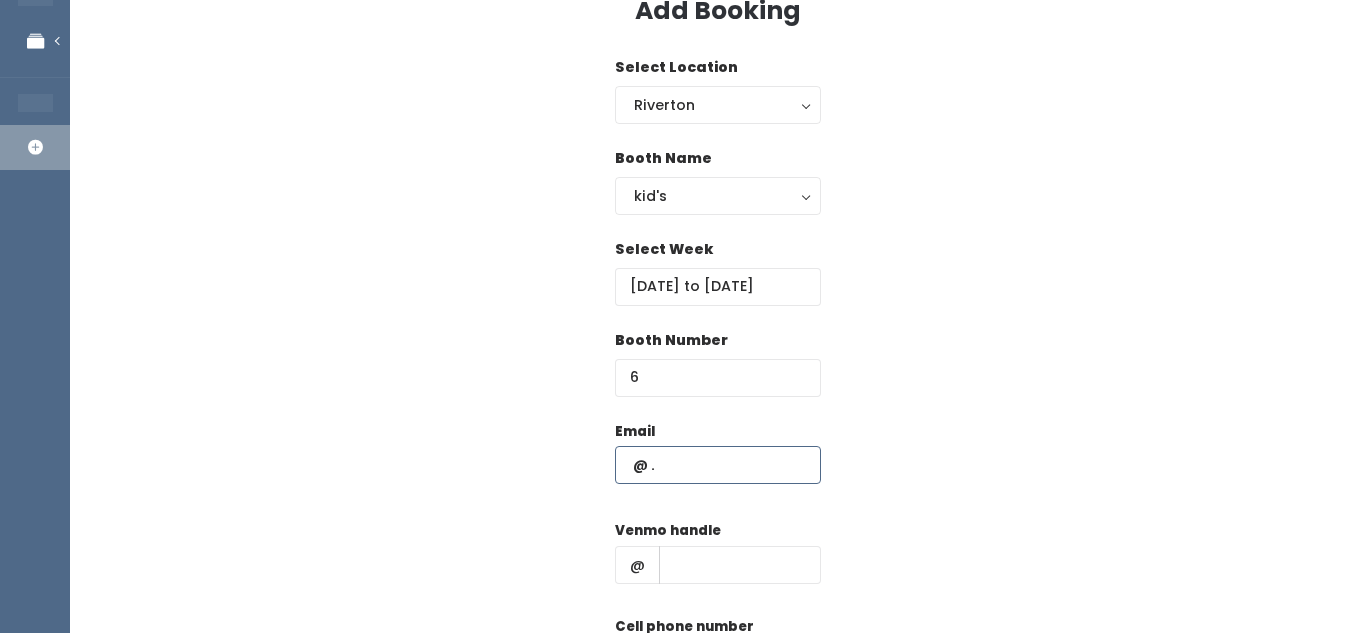 click at bounding box center (718, 465) 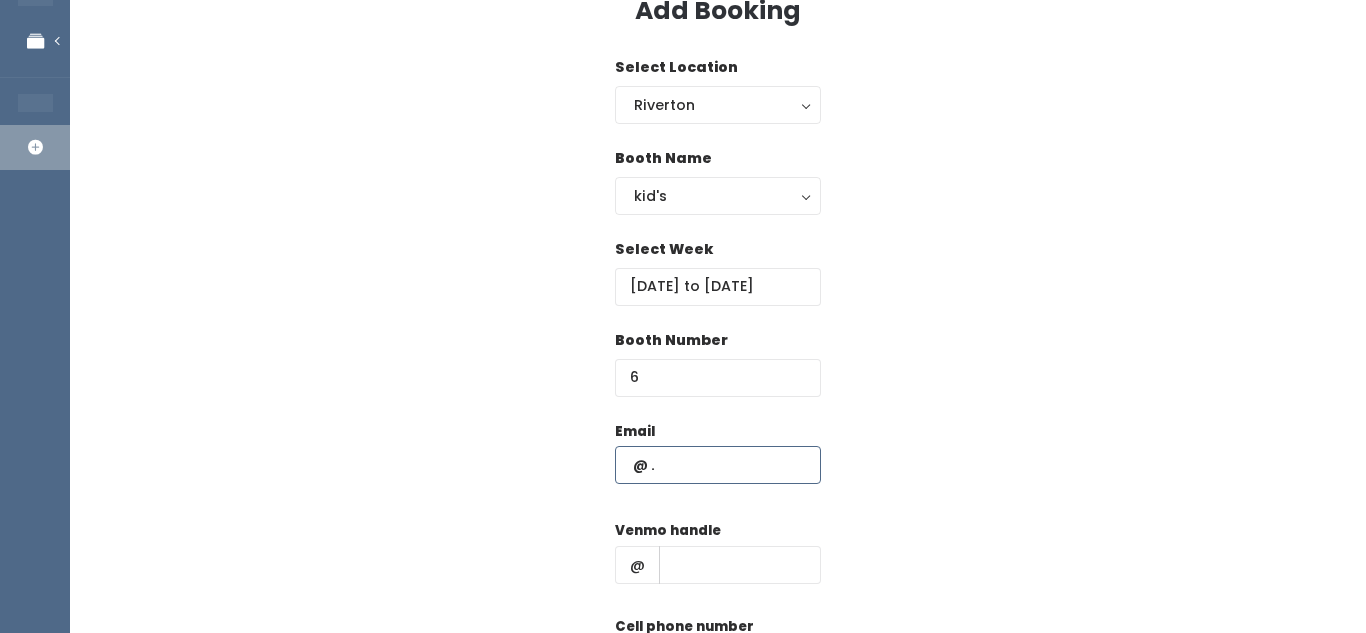 paste on "sarah@hydroshieldsaltlake.com" 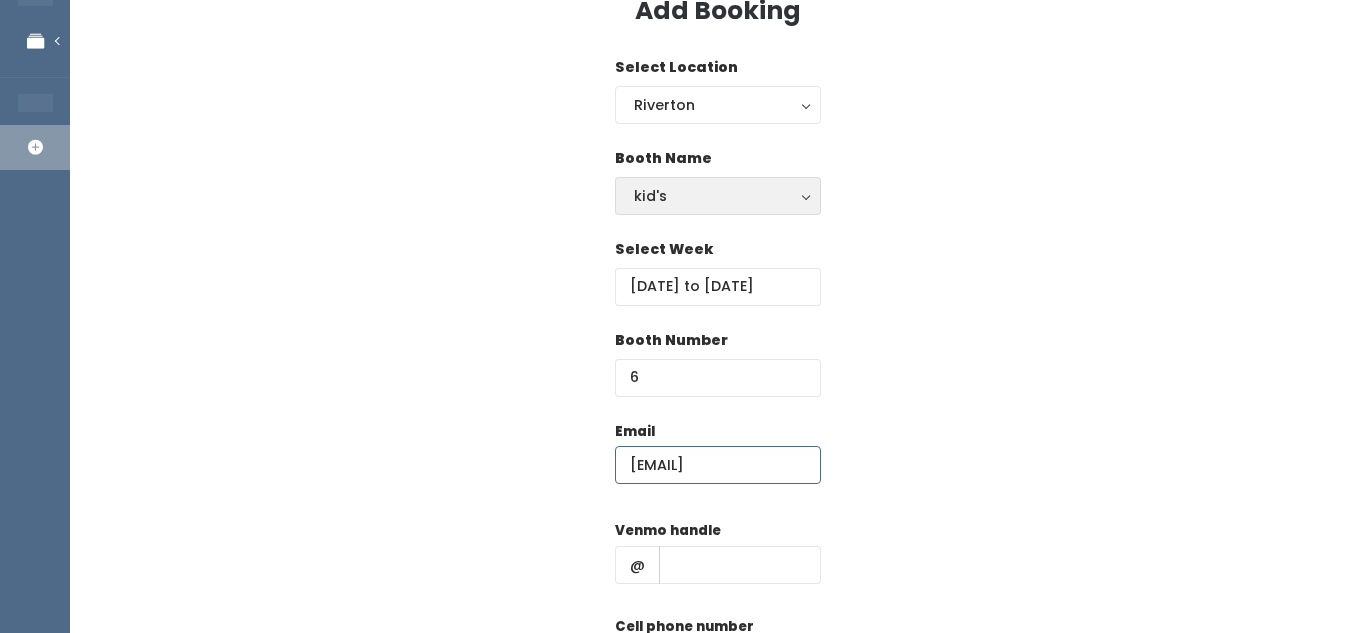 scroll, scrollTop: 0, scrollLeft: 61, axis: horizontal 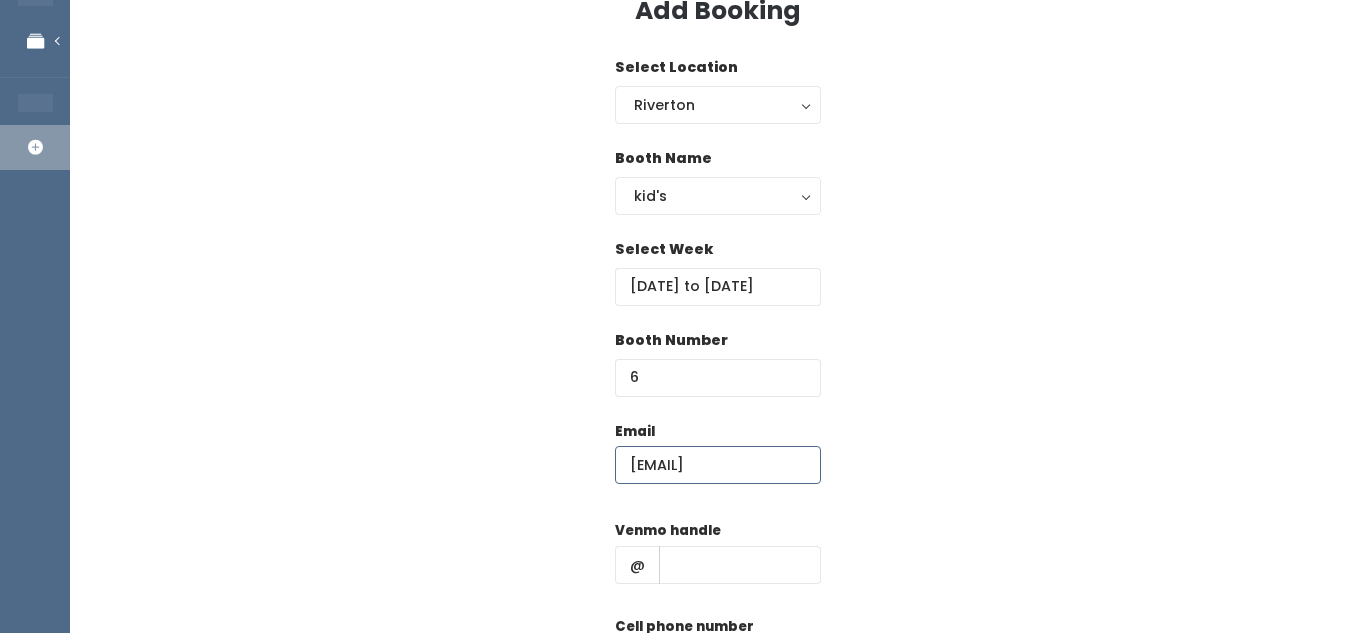type on "sarah@hydroshieldsaltlake.com" 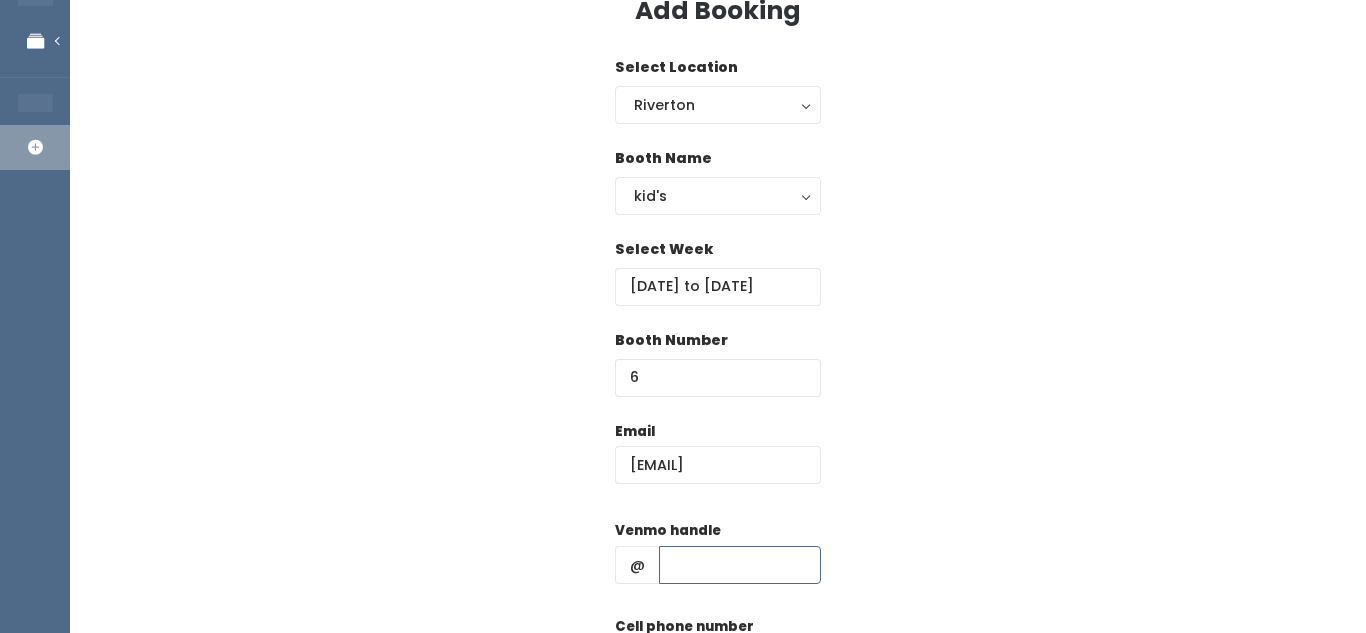 click at bounding box center [740, 565] 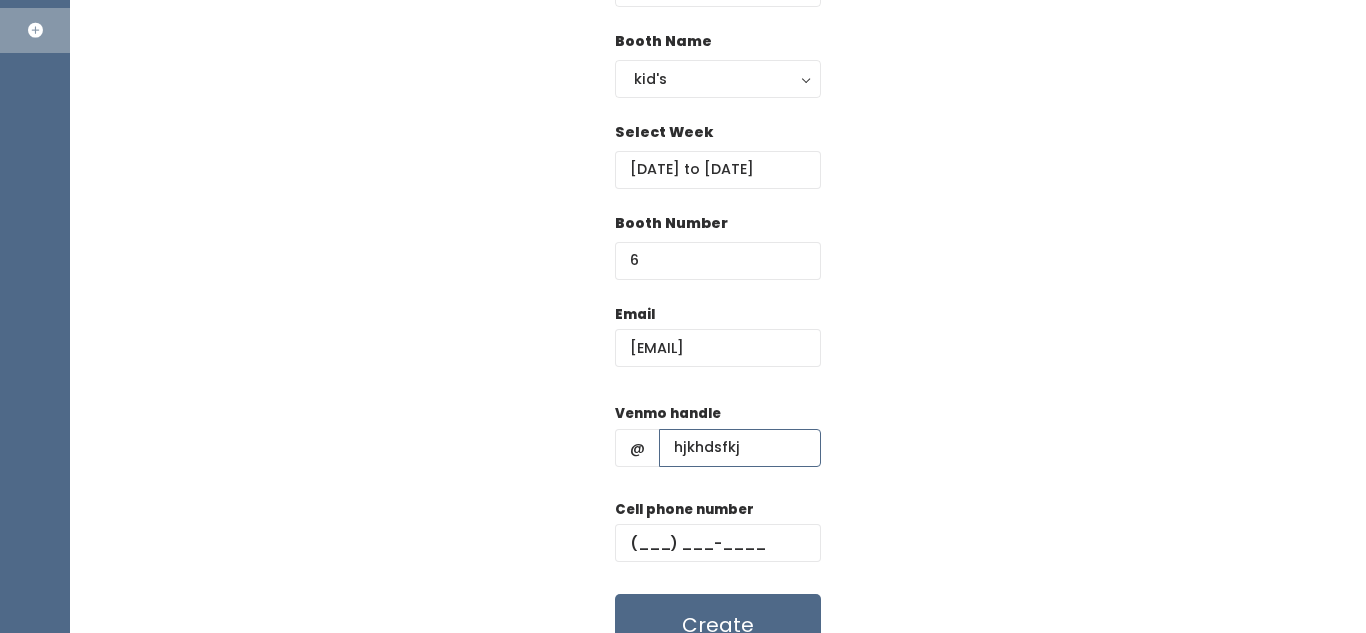 scroll, scrollTop: 232, scrollLeft: 0, axis: vertical 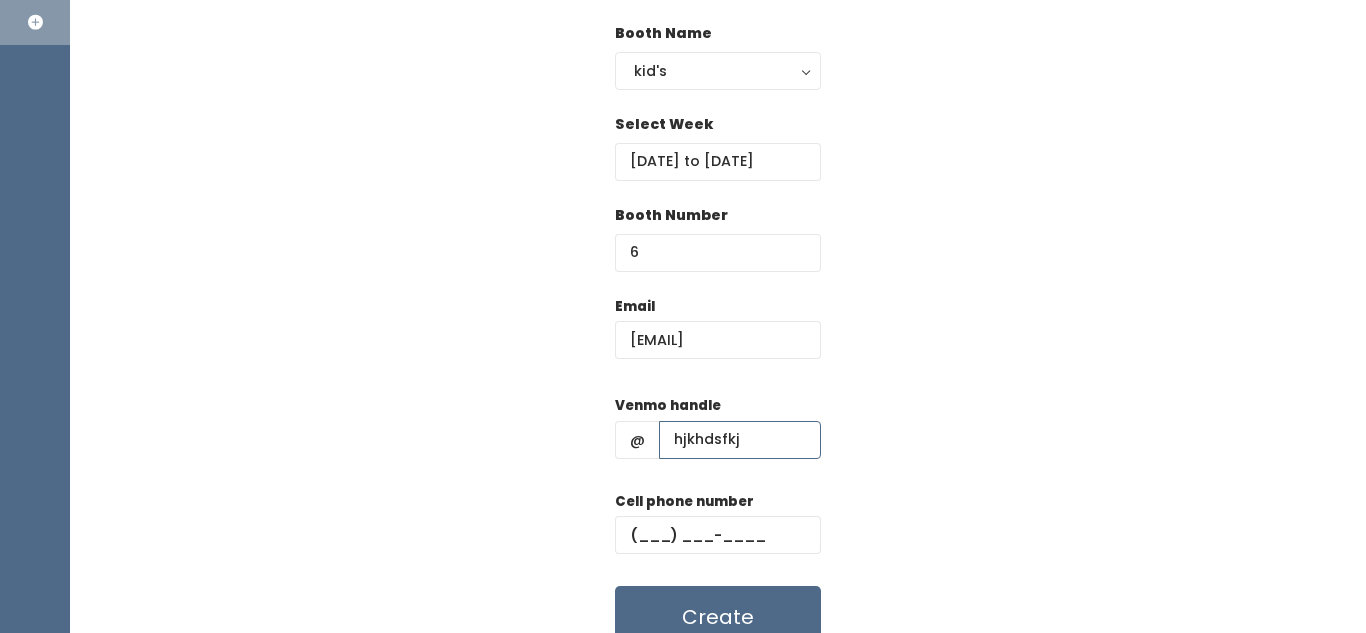 type on "hjkhdsfkj" 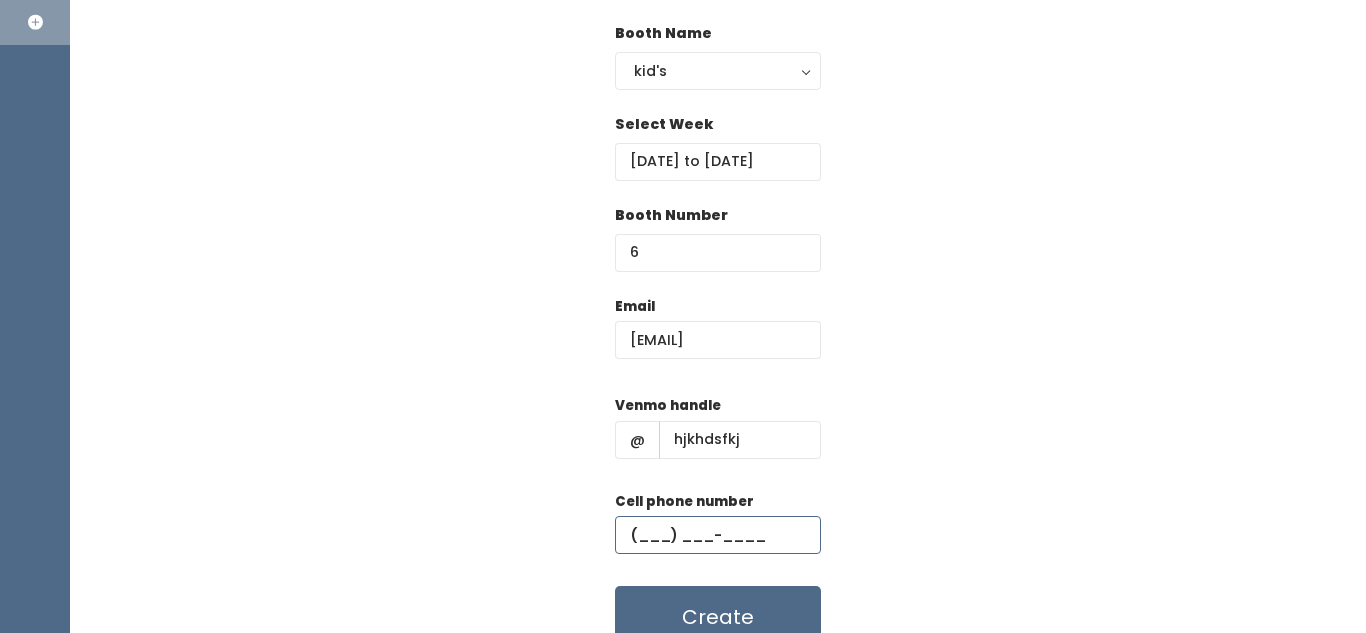 click at bounding box center [718, 535] 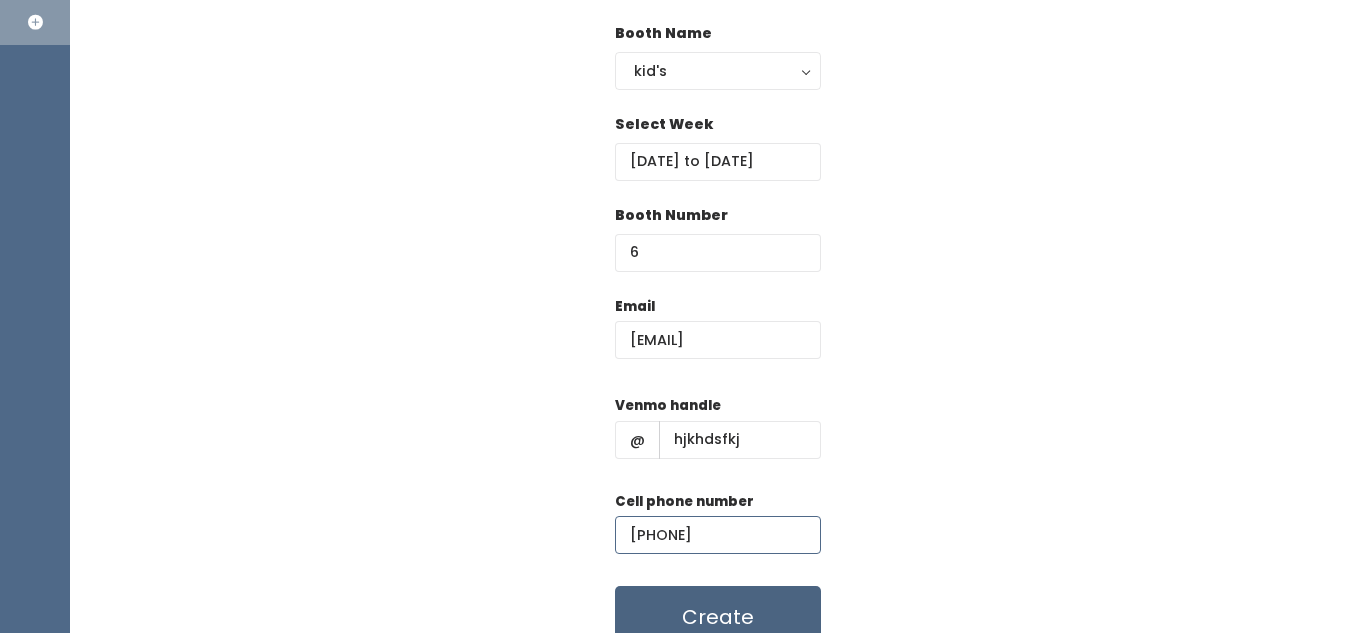 type on "(889) 890-8099" 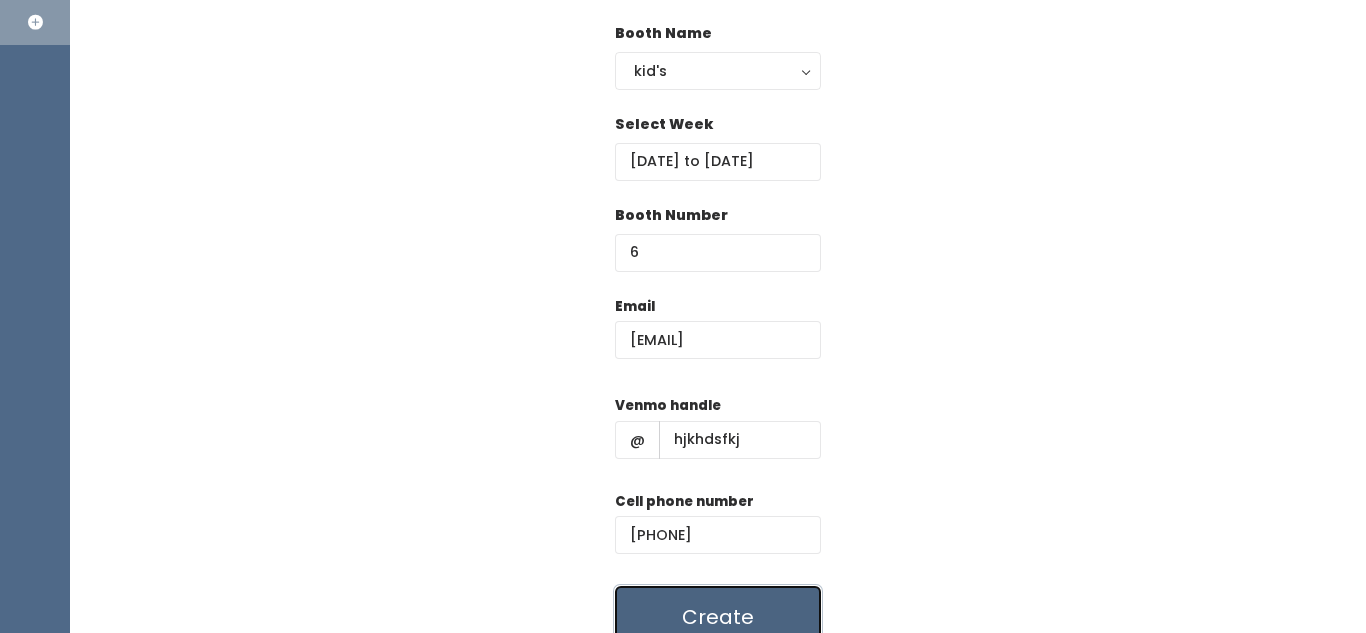 click on "Create" at bounding box center [718, 617] 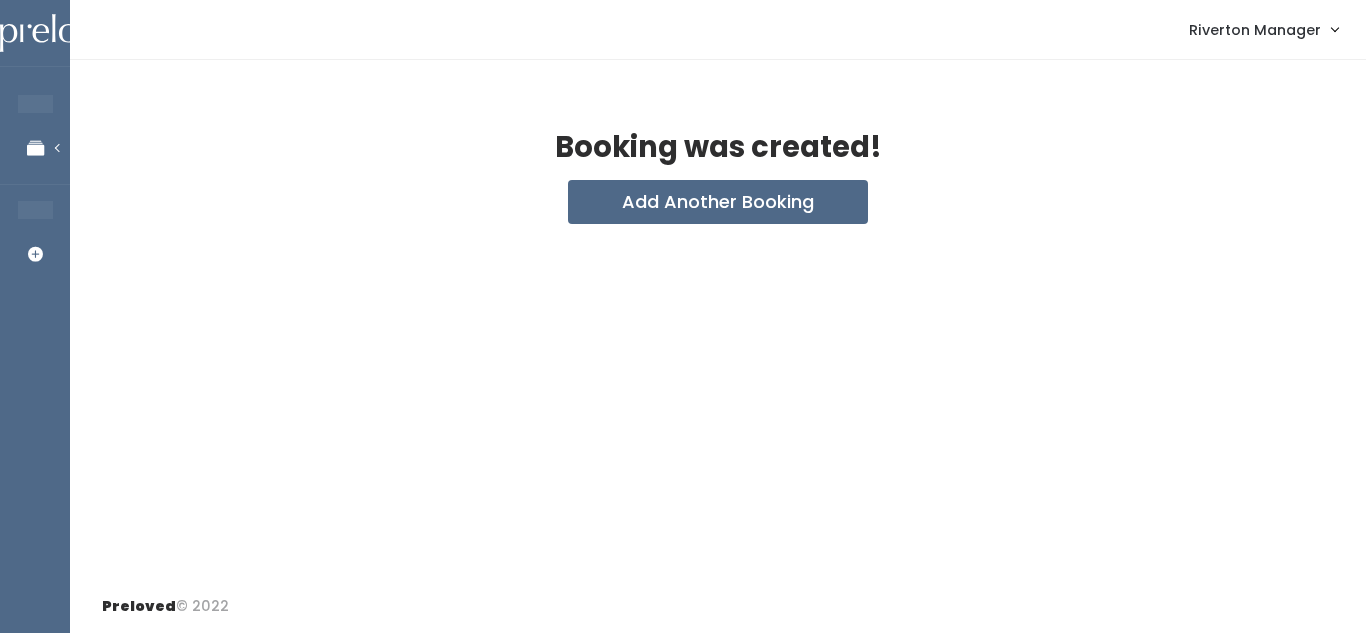 scroll, scrollTop: 0, scrollLeft: 0, axis: both 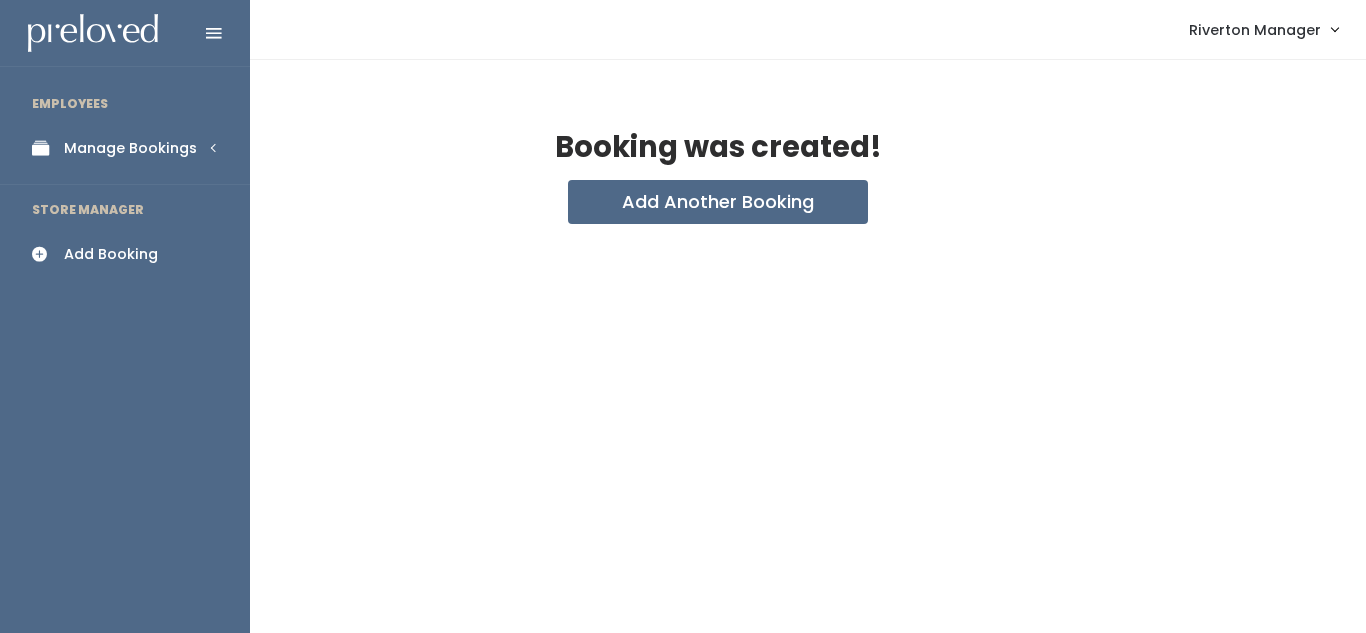 click on "EMPLOYEES
Manage Bookings
Booths by Week
All Bookings
Bookings with Booths
Booth Discounts
Seller Check-in
STORE MANAGER
Add Booking" at bounding box center [125, 356] 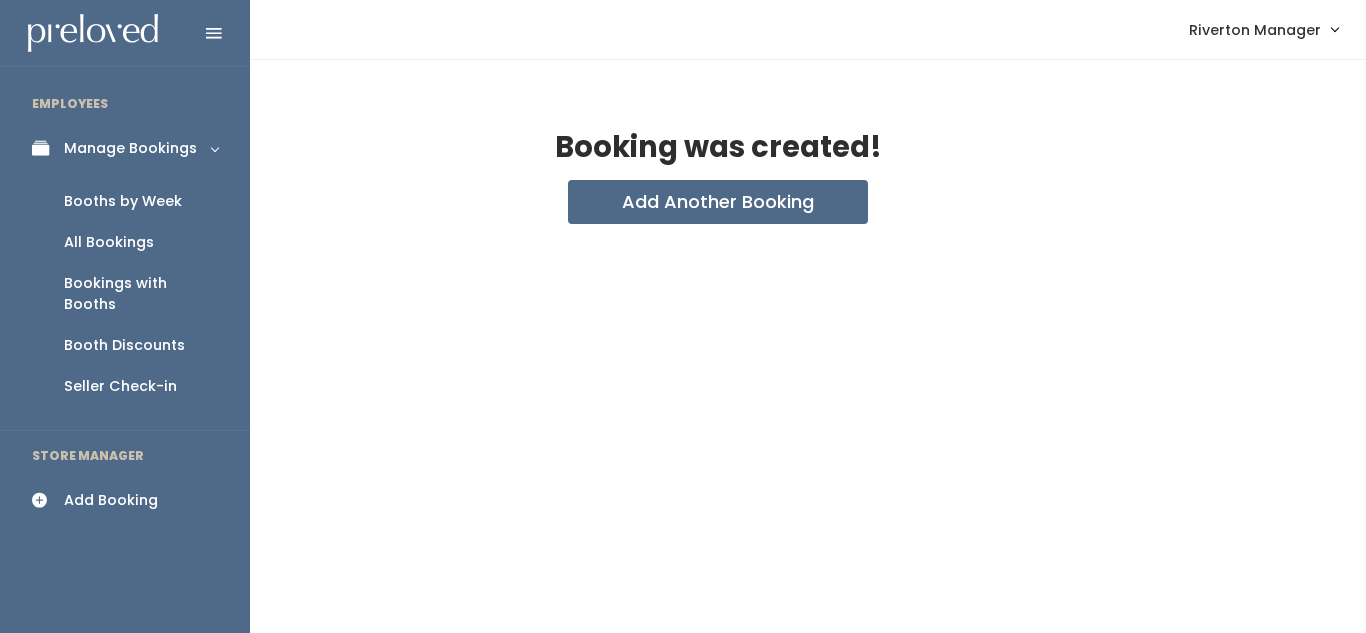 click on "Booths by Week" at bounding box center [123, 201] 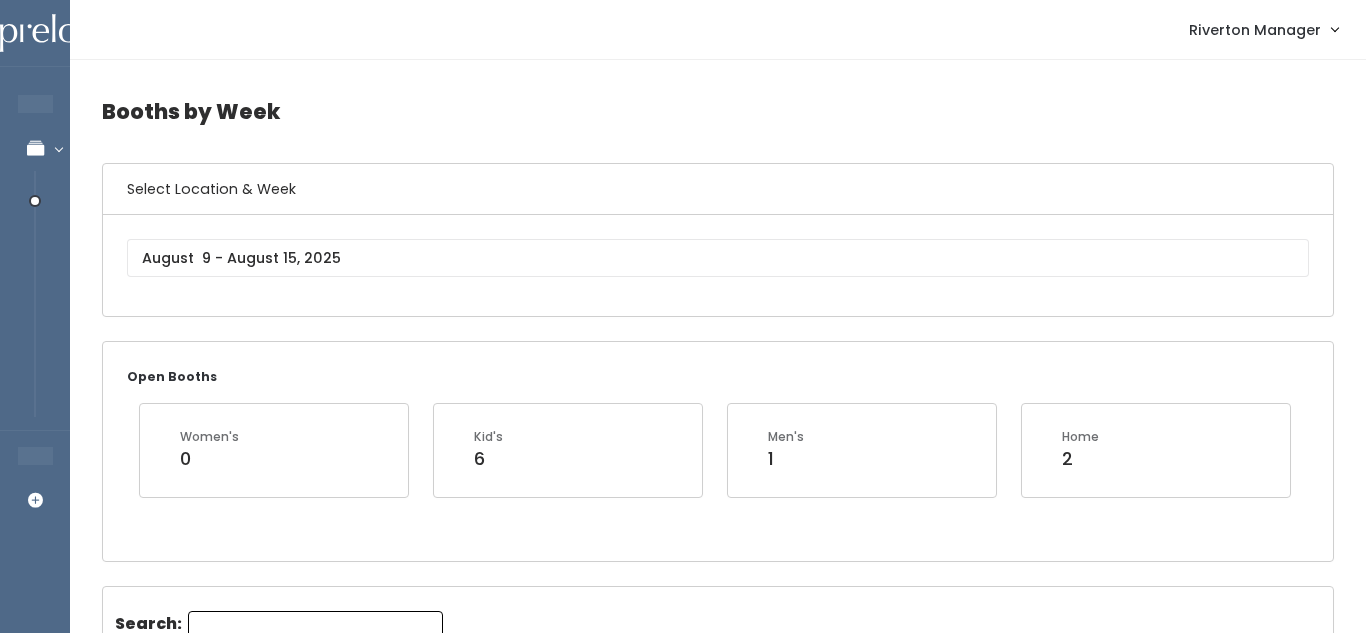 scroll, scrollTop: 0, scrollLeft: 0, axis: both 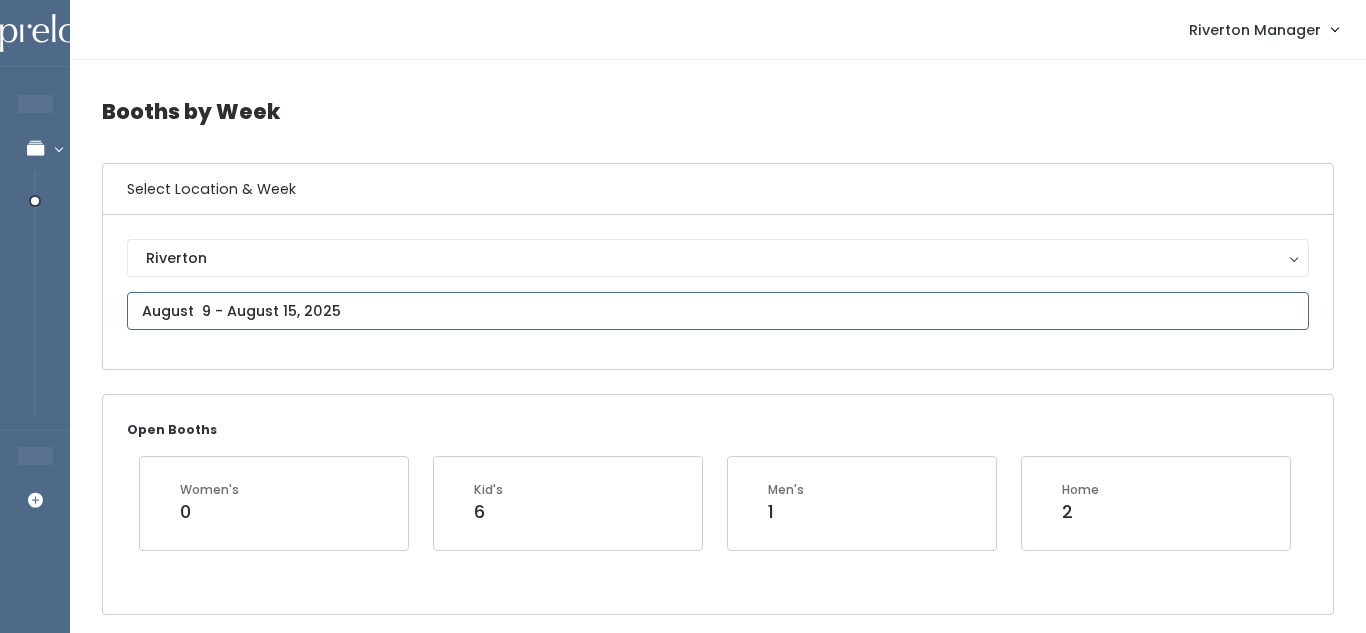click at bounding box center [718, 311] 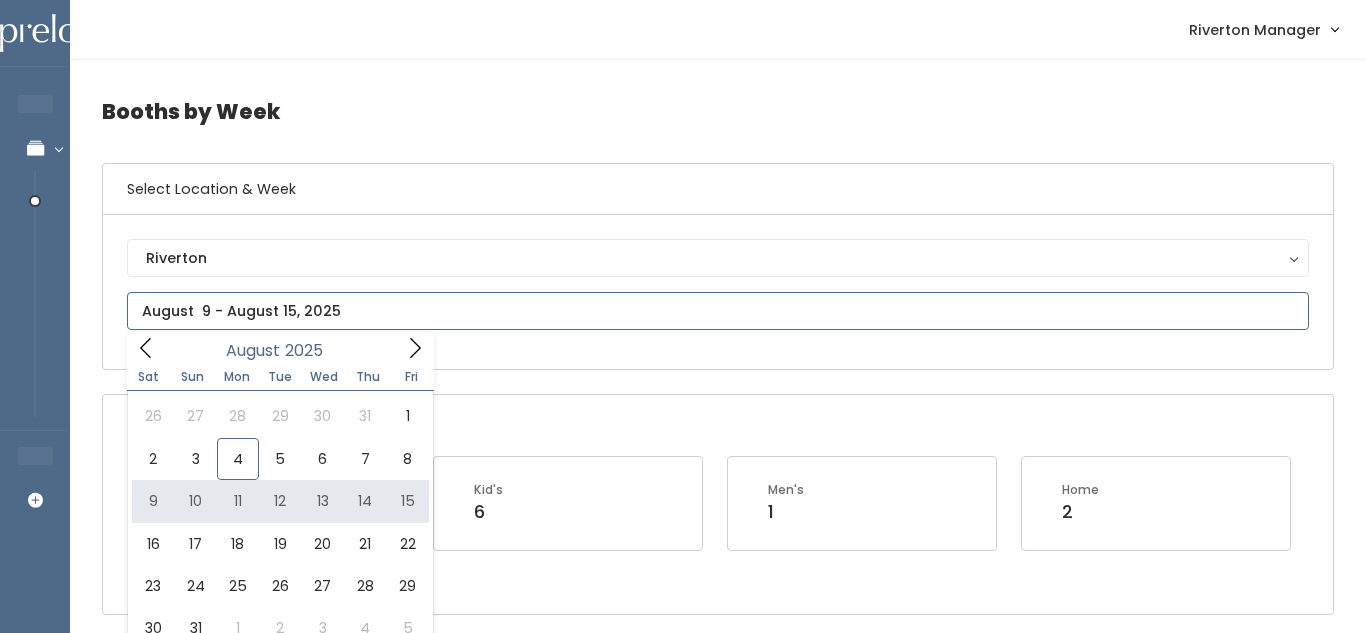 type on "August 9 to August 15" 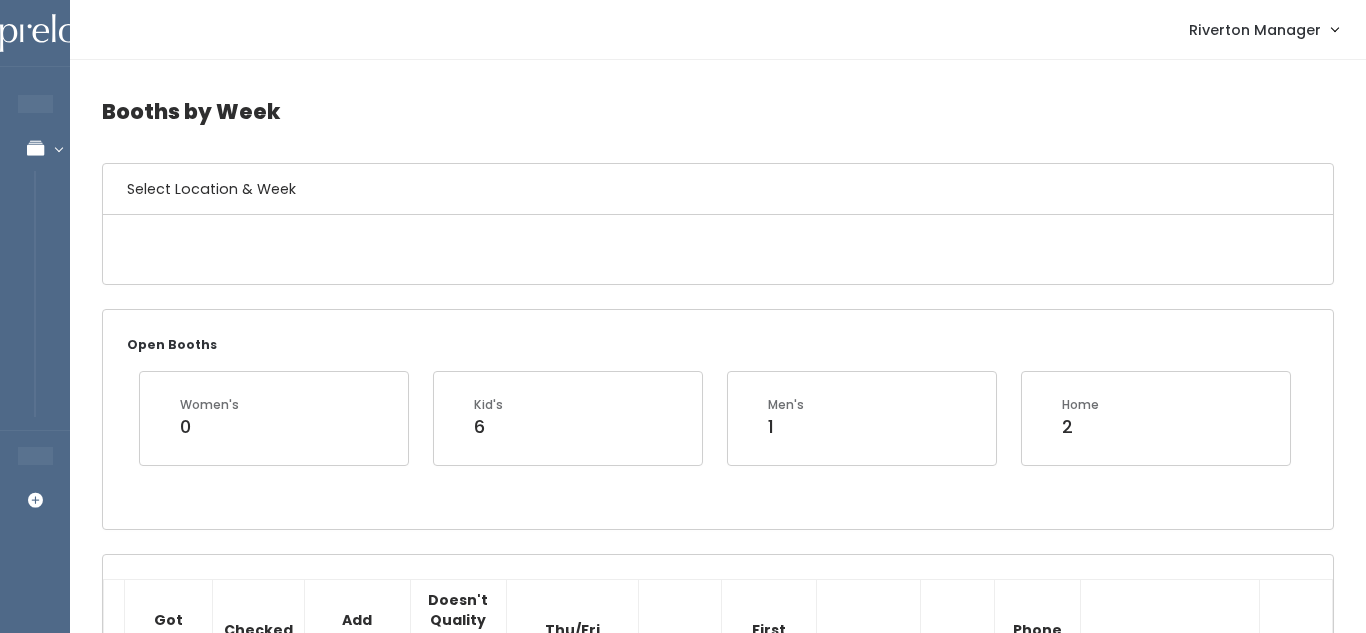 scroll, scrollTop: 299, scrollLeft: 0, axis: vertical 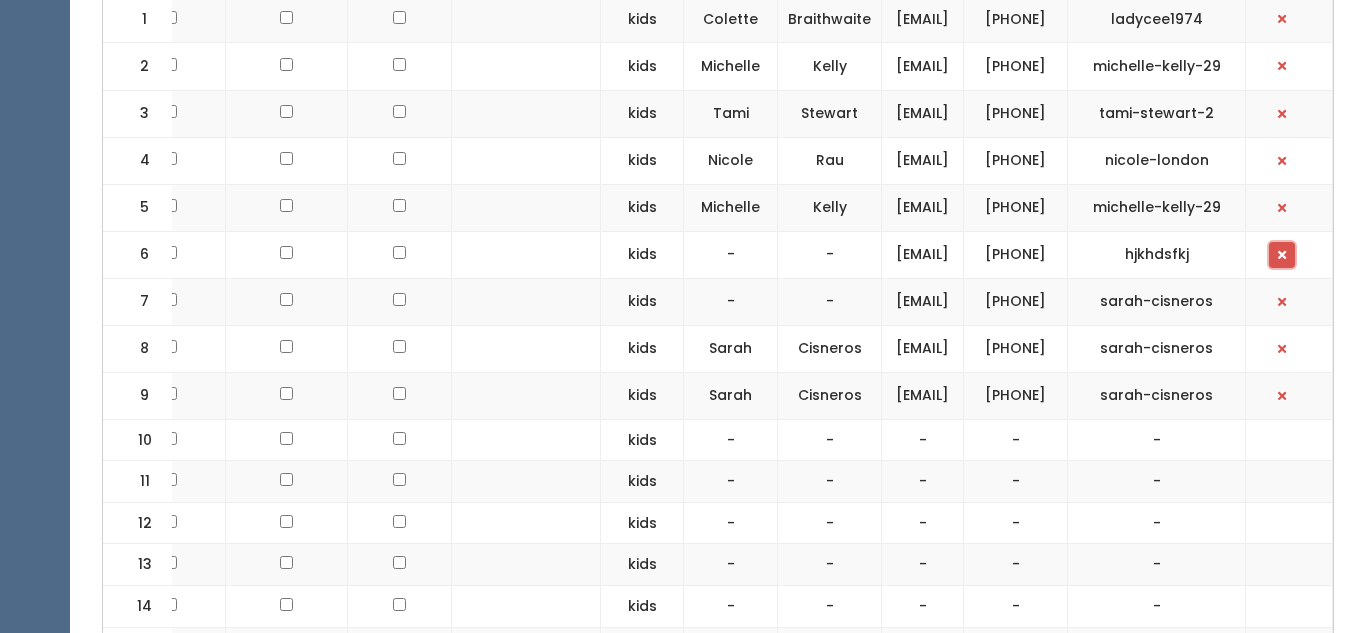 click at bounding box center (1282, 255) 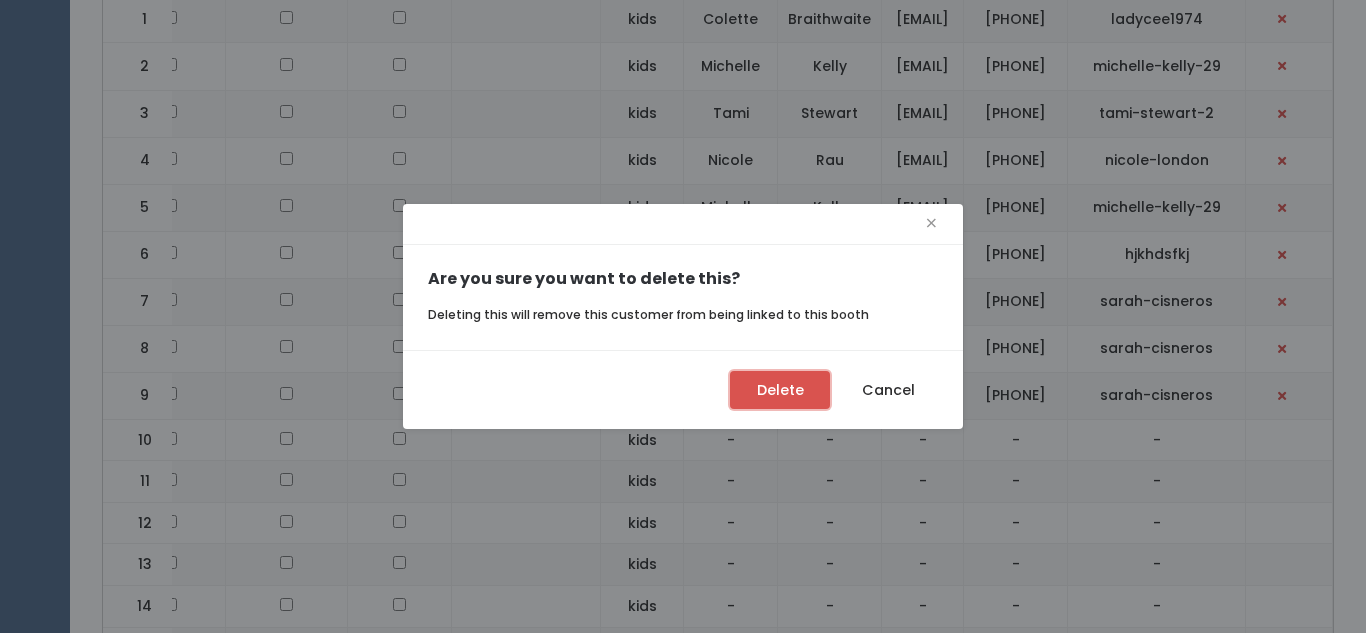click on "Delete" at bounding box center [780, 390] 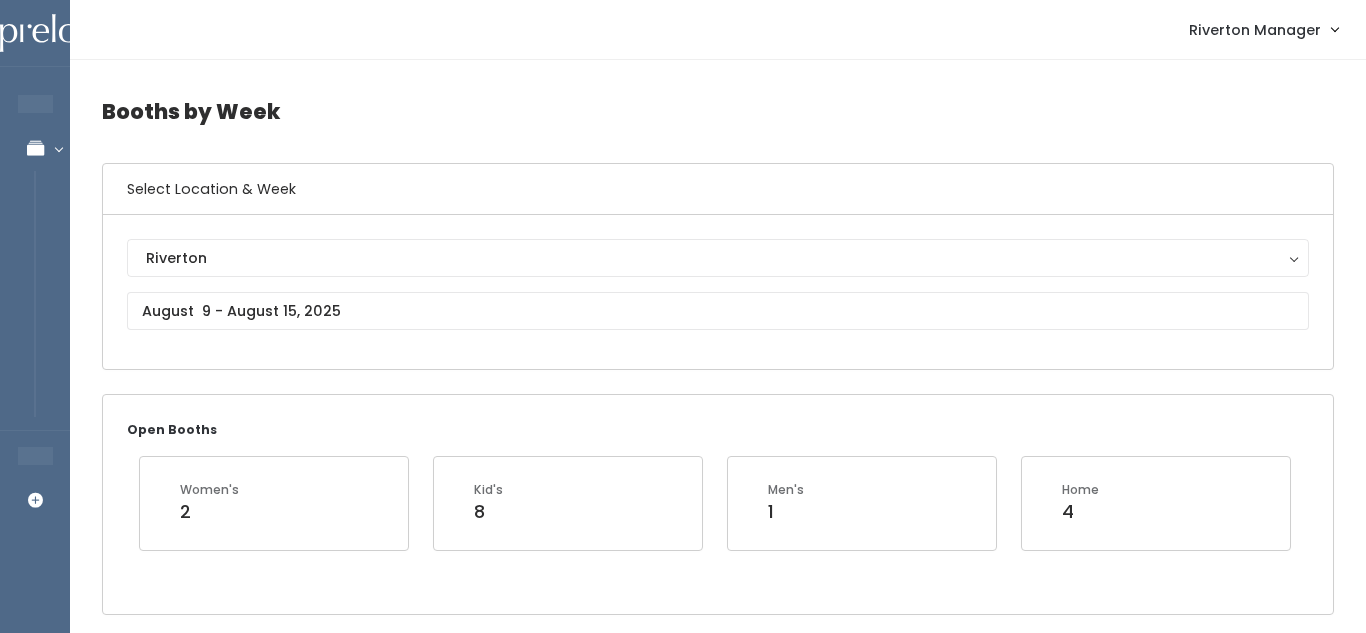scroll, scrollTop: 827, scrollLeft: 0, axis: vertical 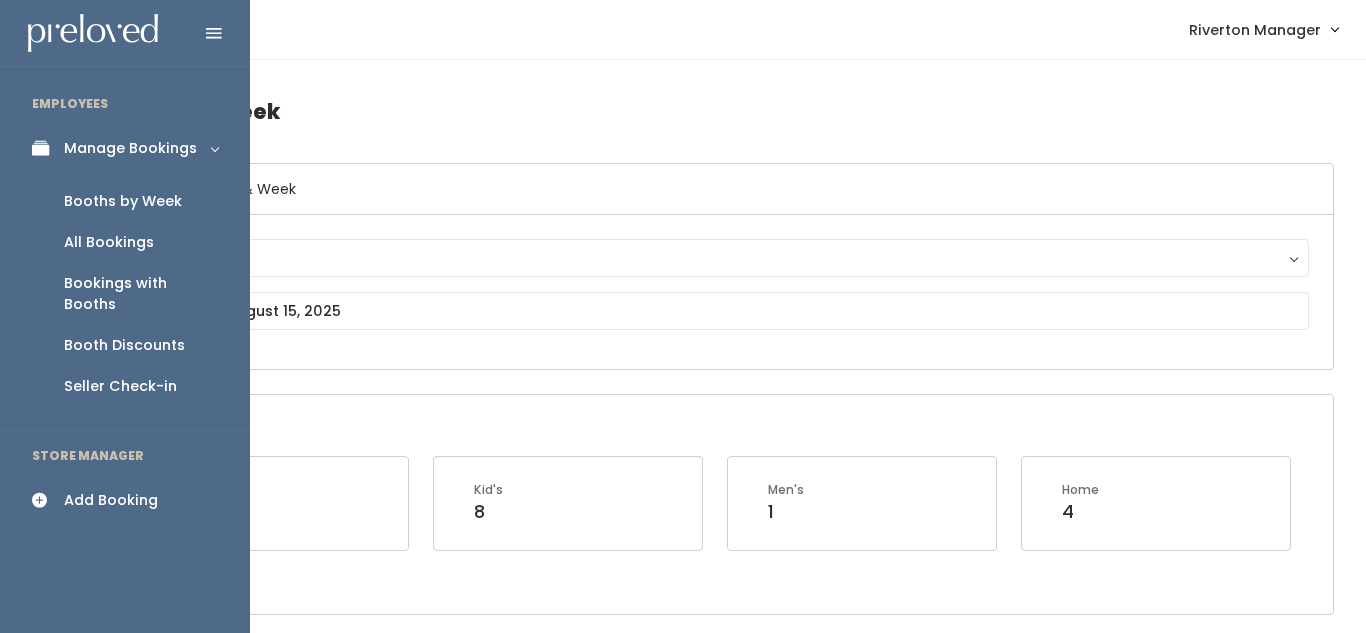click on "Add Booking" at bounding box center (125, 500) 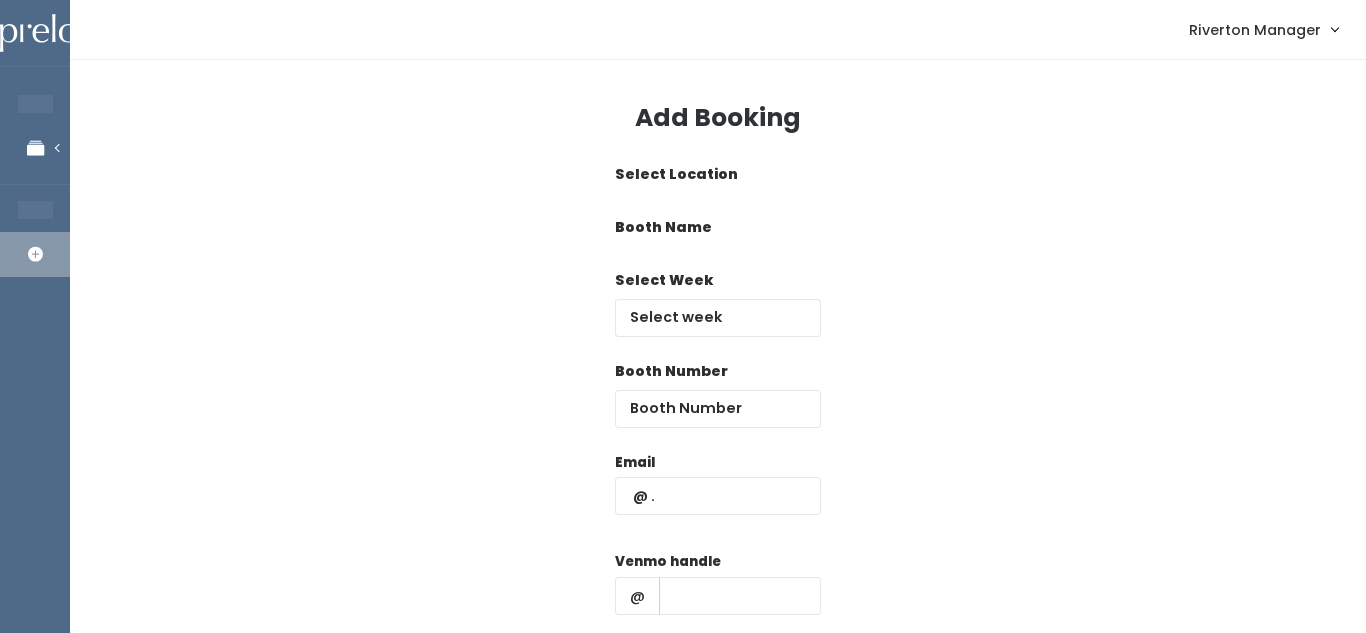 scroll, scrollTop: 0, scrollLeft: 0, axis: both 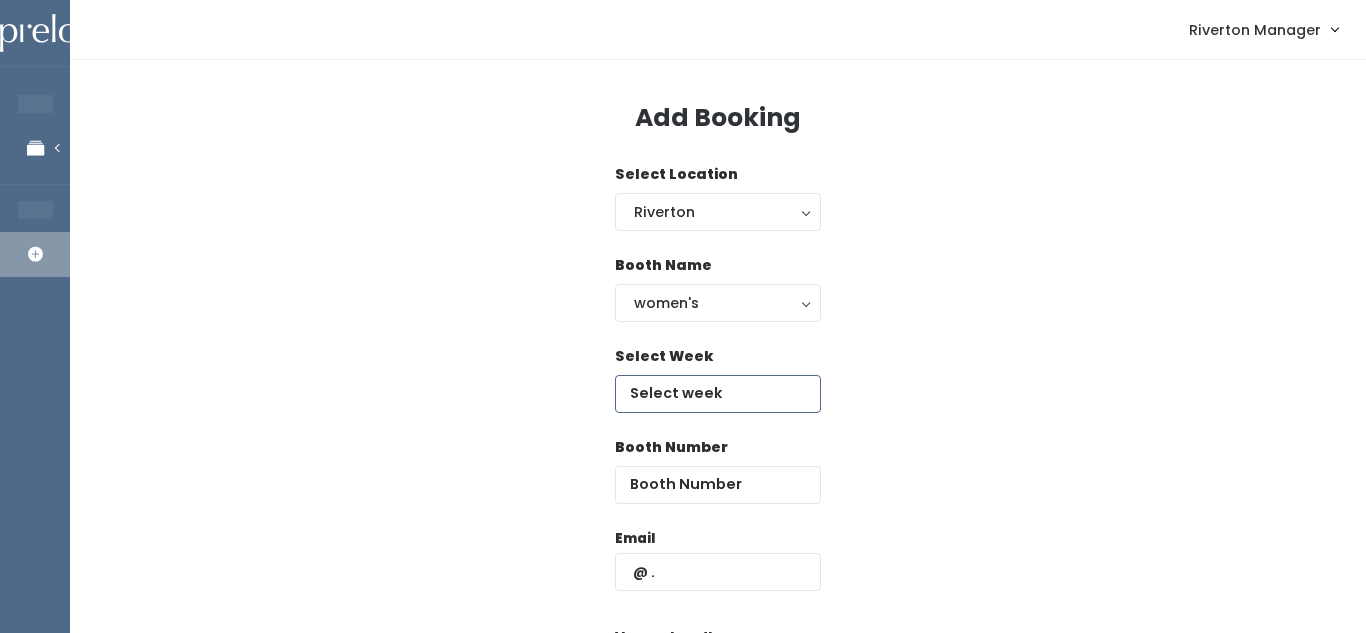 click at bounding box center (718, 394) 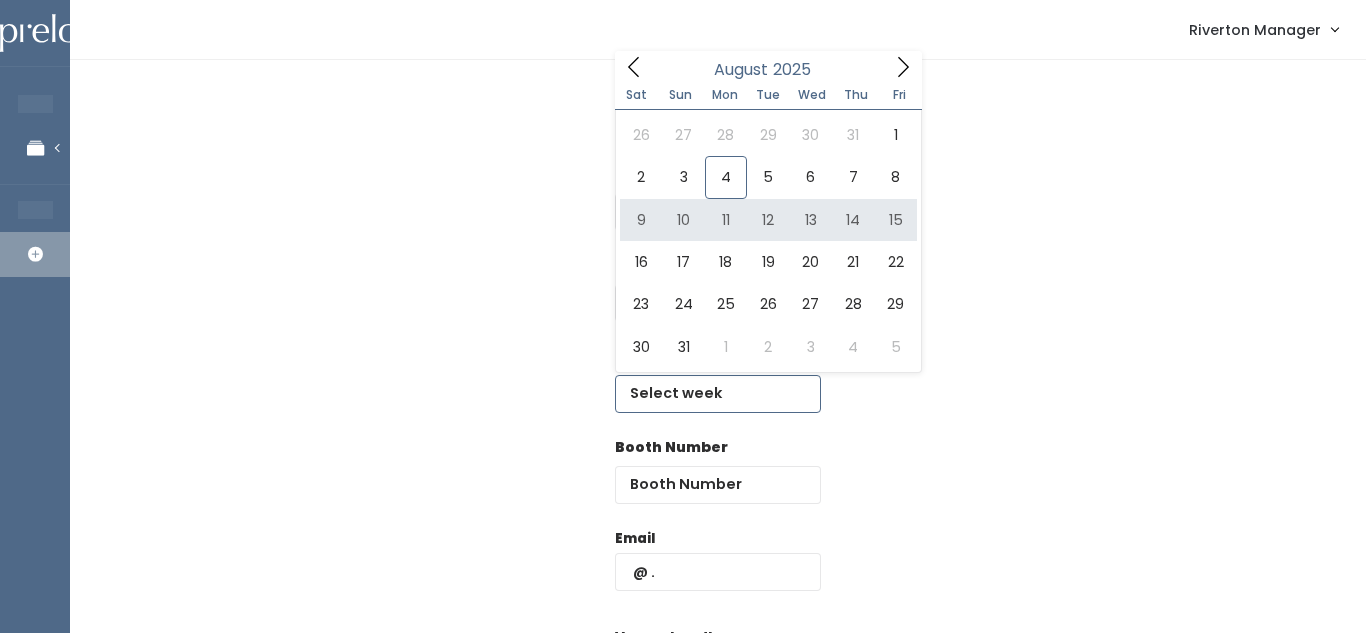 type on "[DATE] to [DATE]" 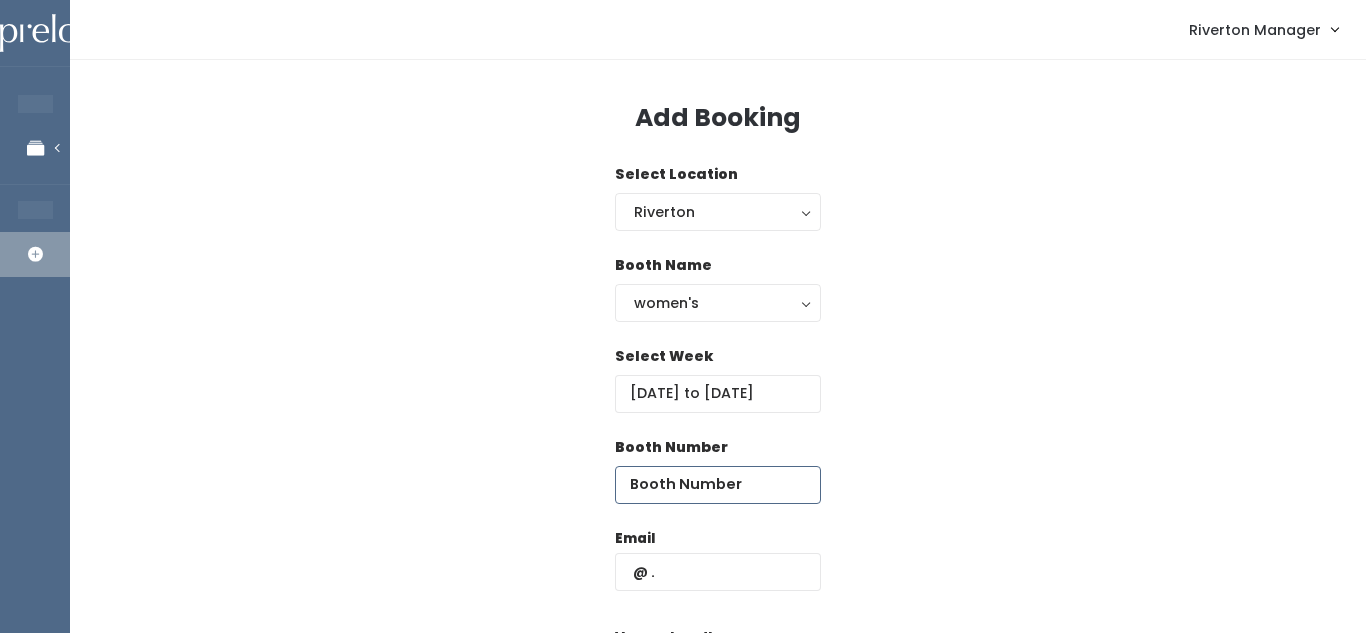 click at bounding box center (718, 485) 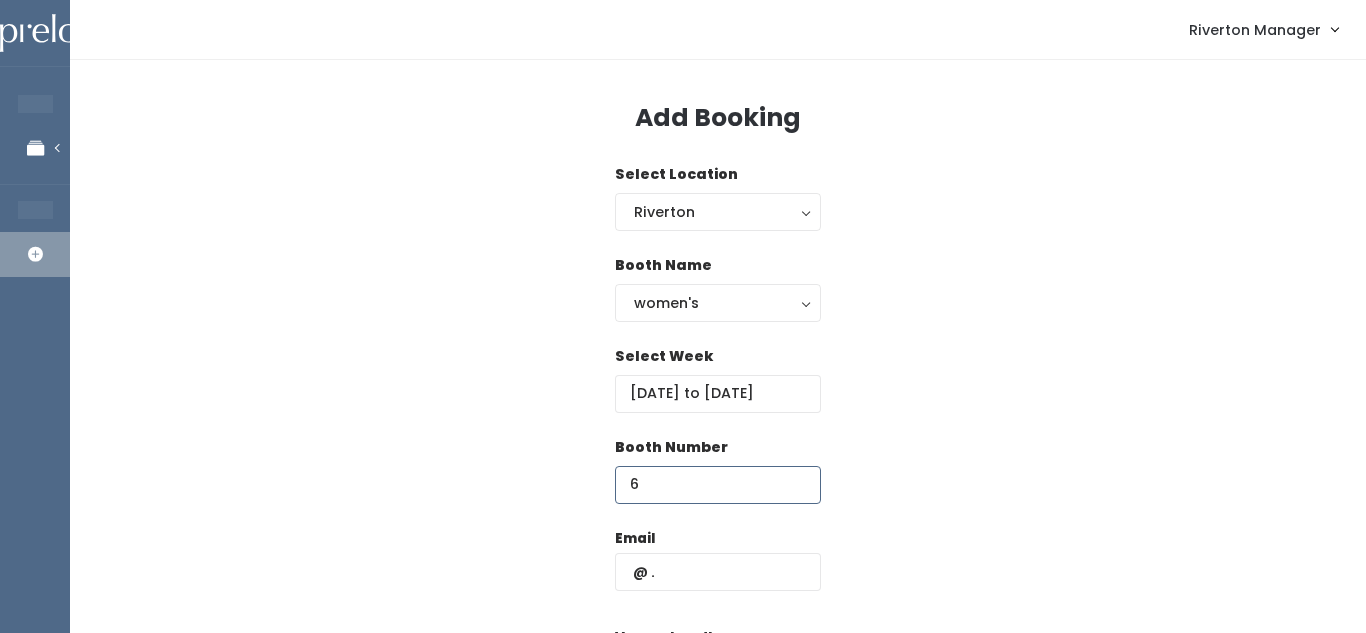 type on "6" 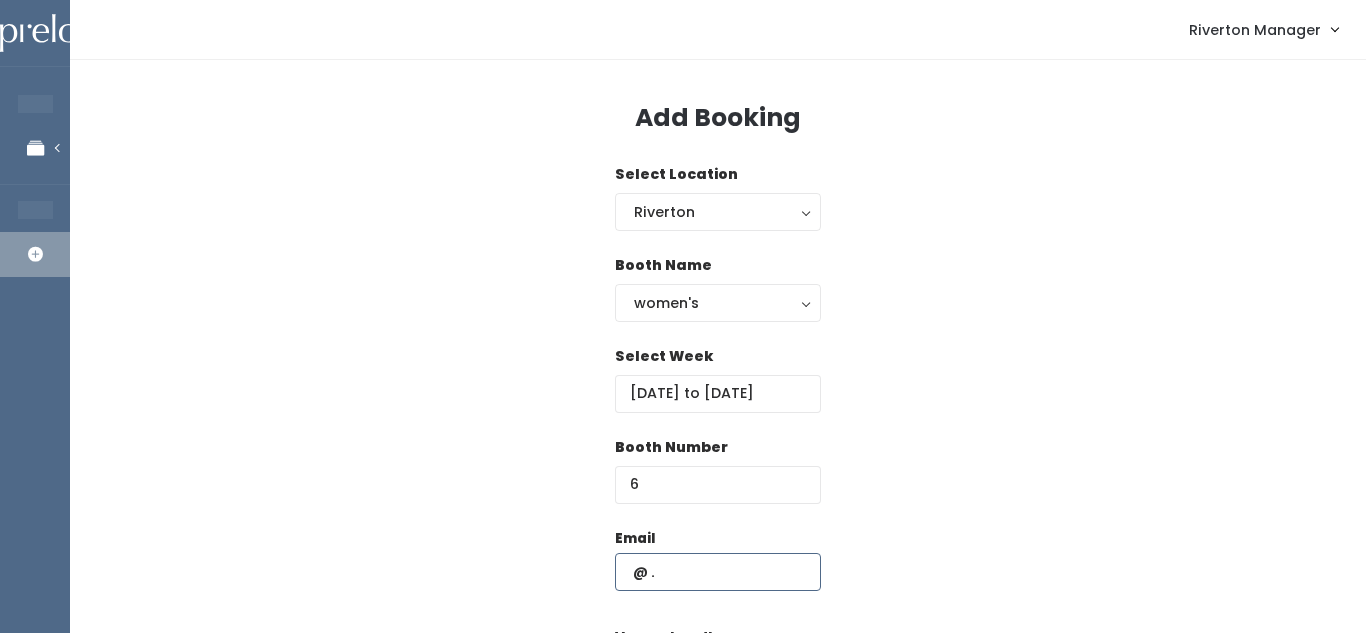click at bounding box center [718, 572] 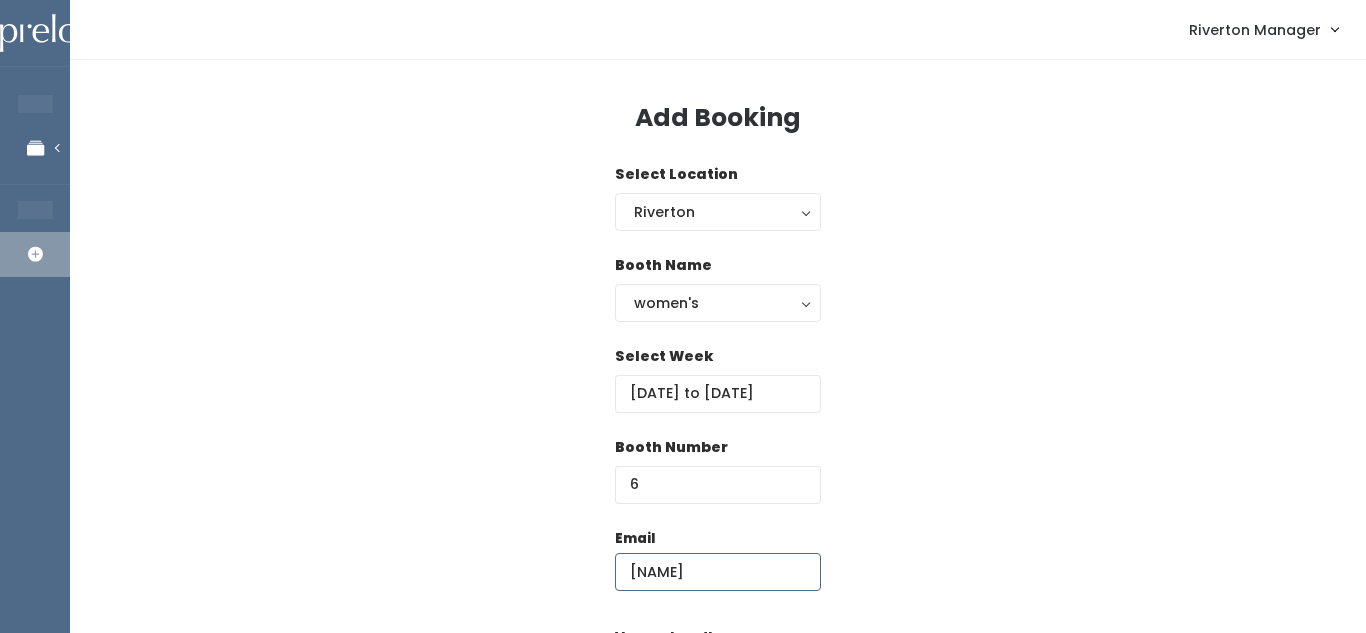 type on "[EMAIL]" 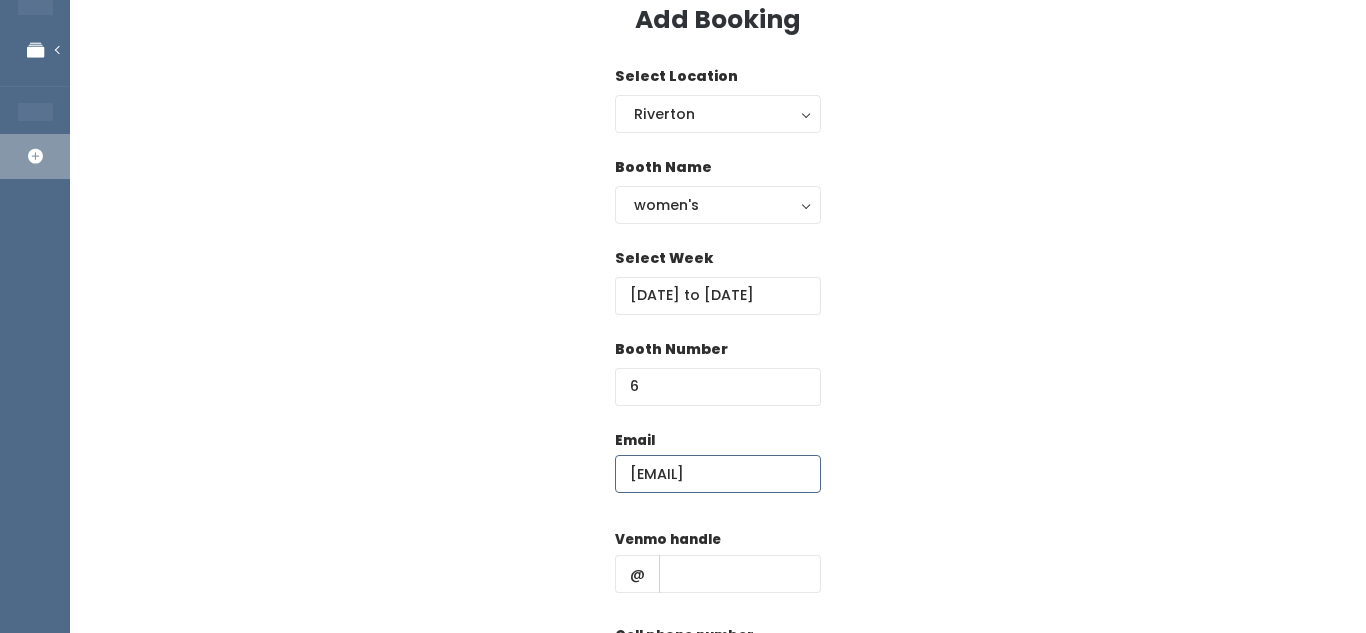 scroll, scrollTop: 99, scrollLeft: 0, axis: vertical 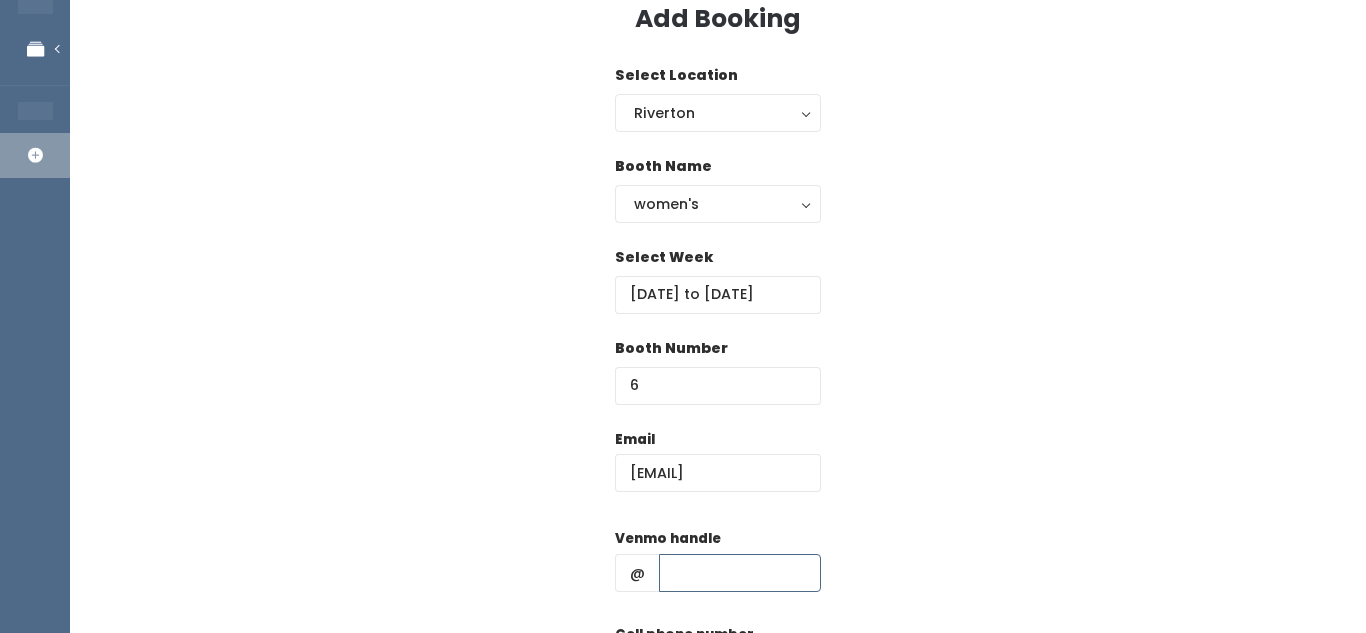 click at bounding box center (740, 573) 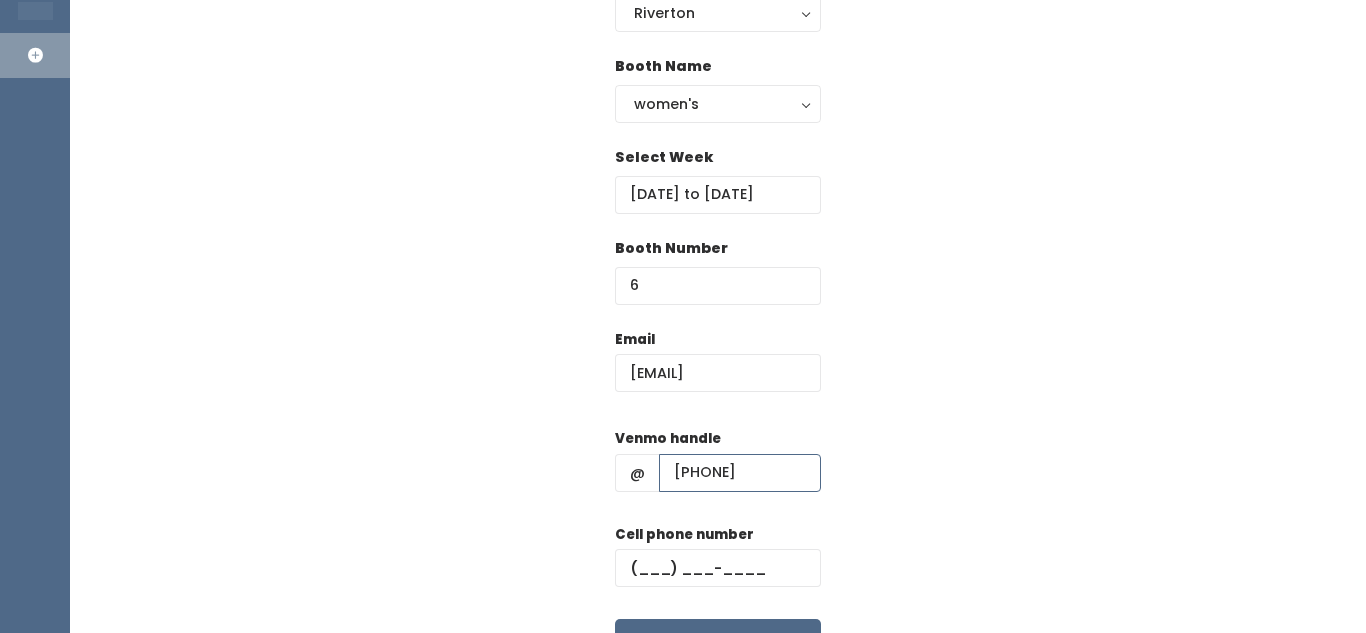 scroll, scrollTop: 202, scrollLeft: 0, axis: vertical 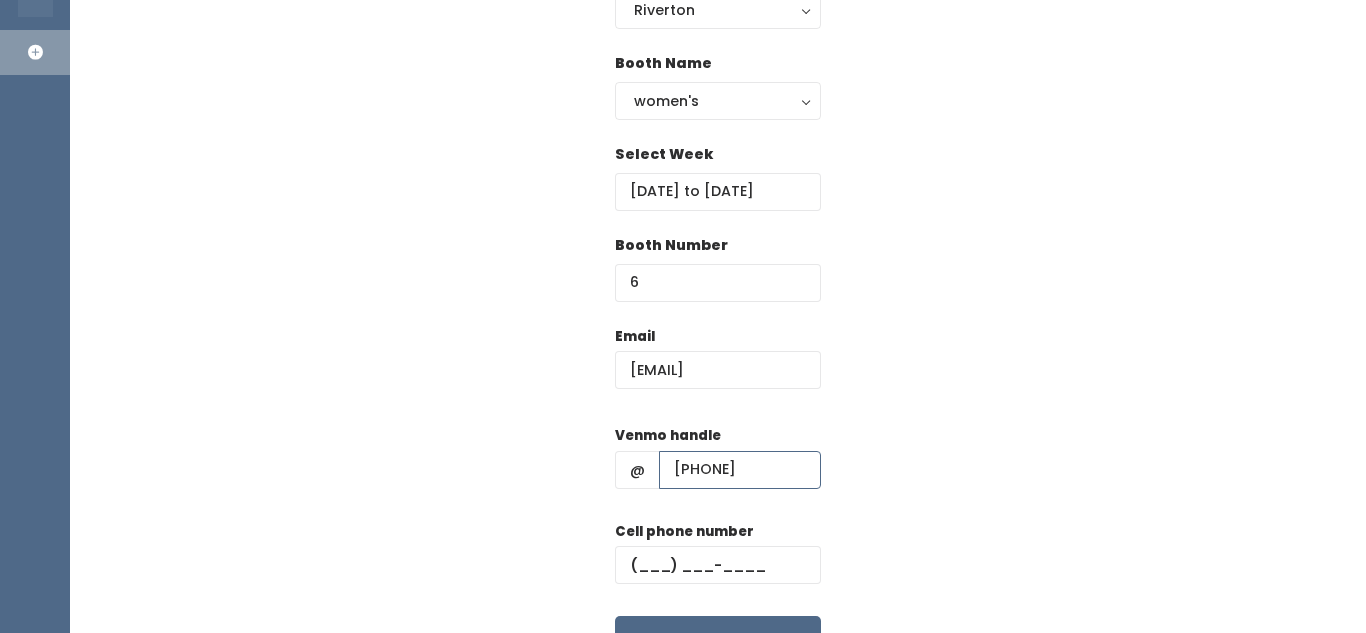 type on "8016335724" 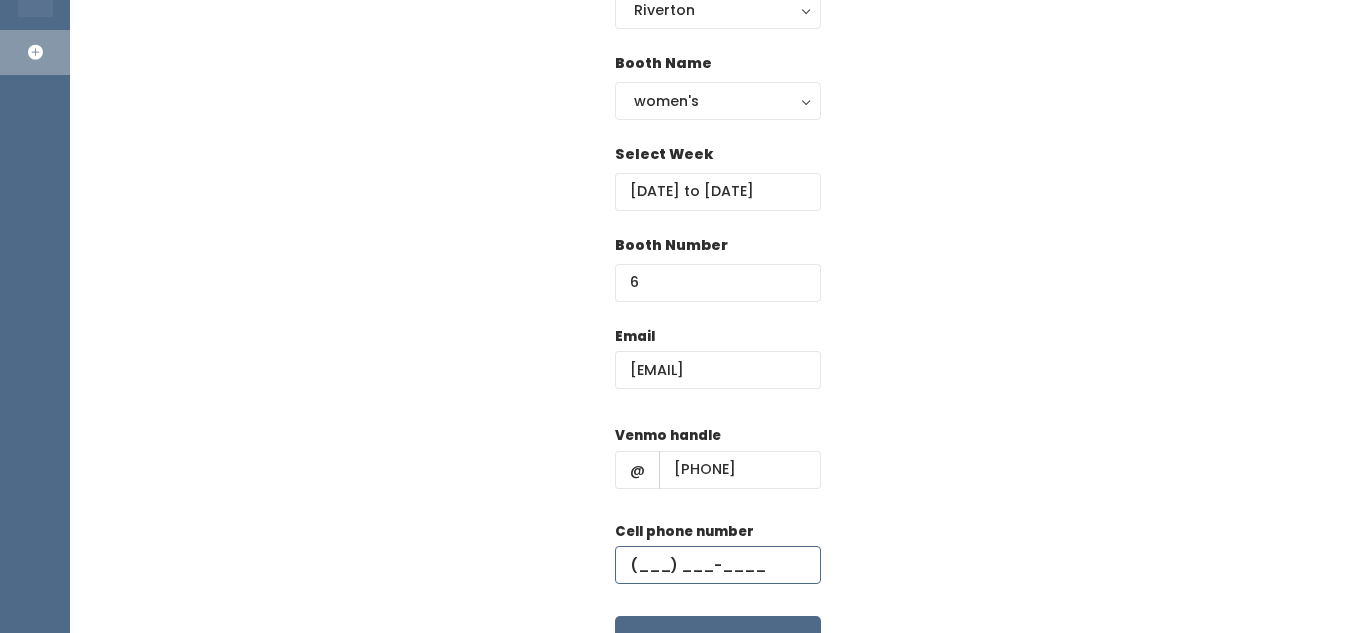 click at bounding box center (718, 565) 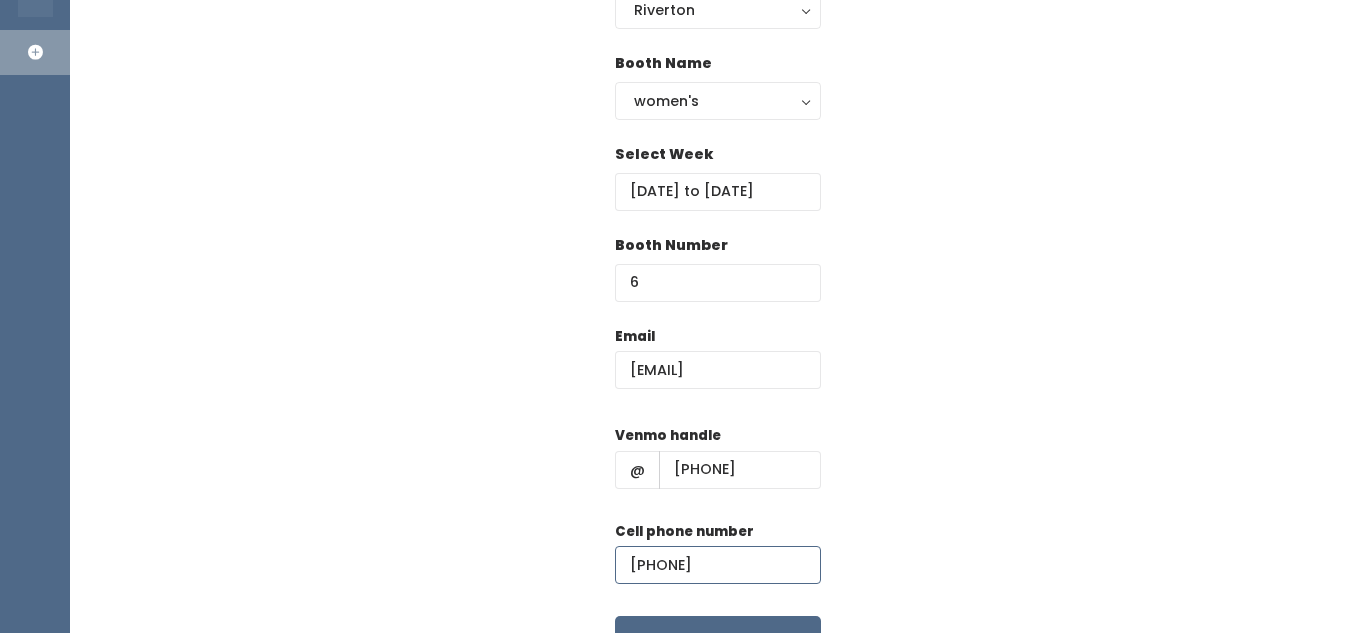 type on "(8__) ___-____" 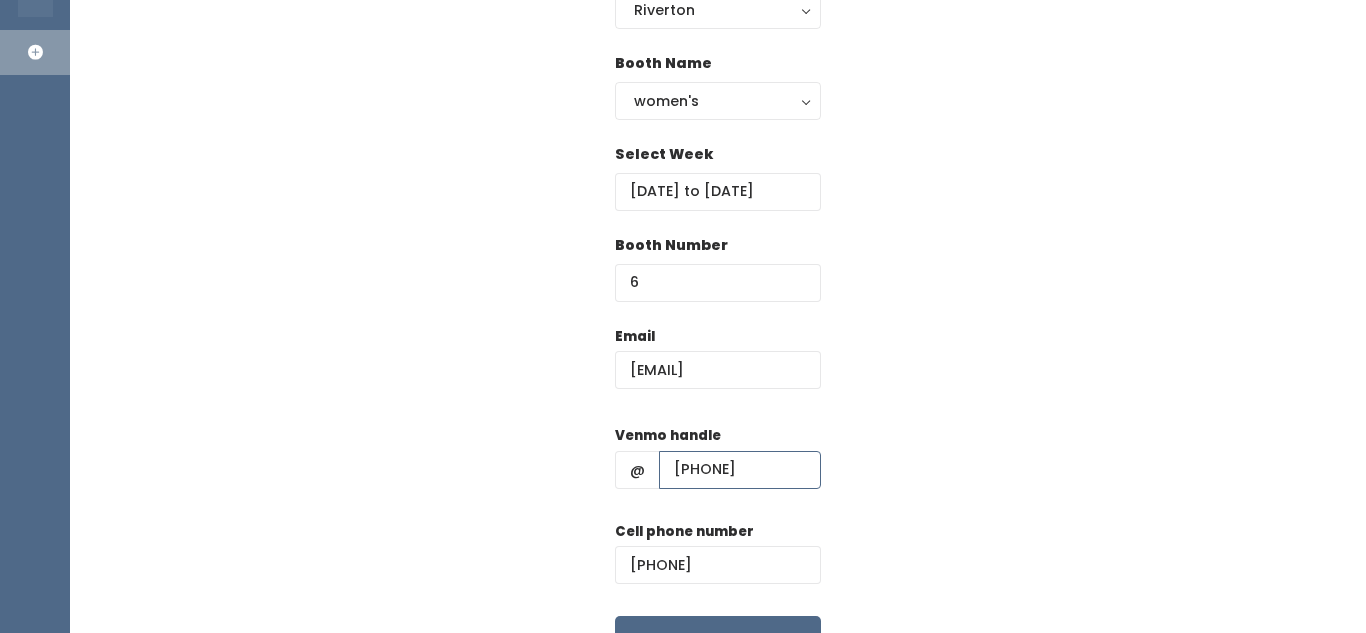 drag, startPoint x: 768, startPoint y: 485, endPoint x: 669, endPoint y: 482, distance: 99.04544 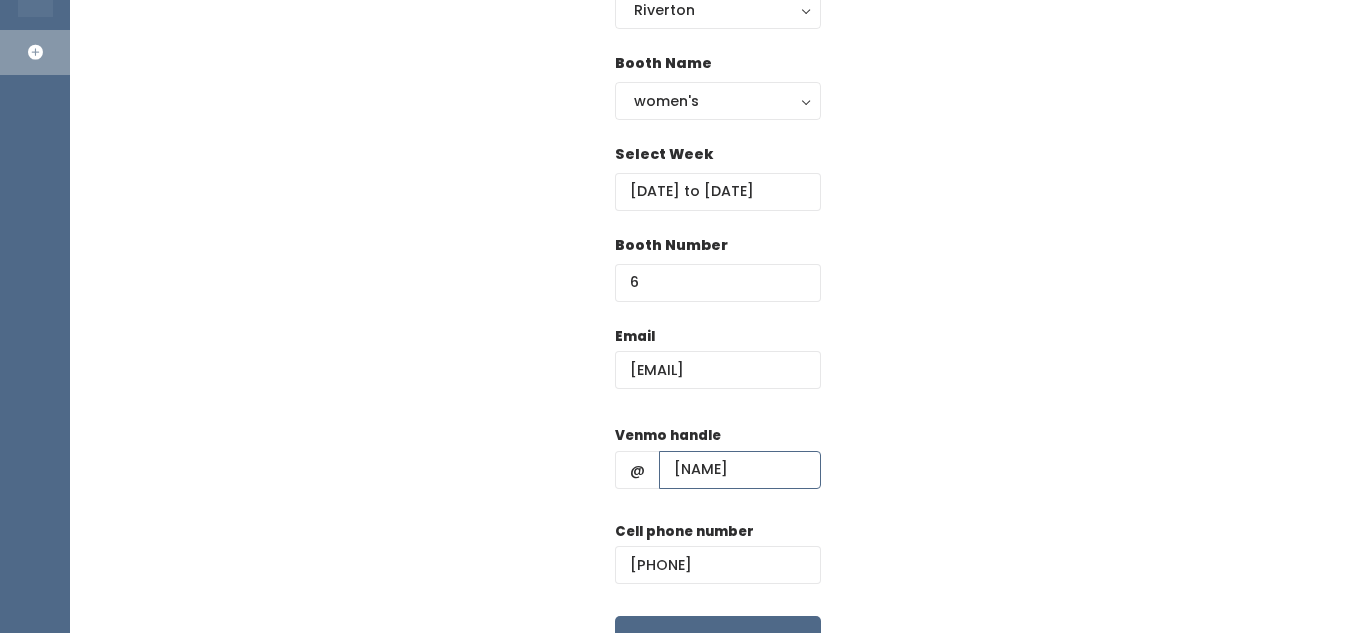 type on "sara-cisneros" 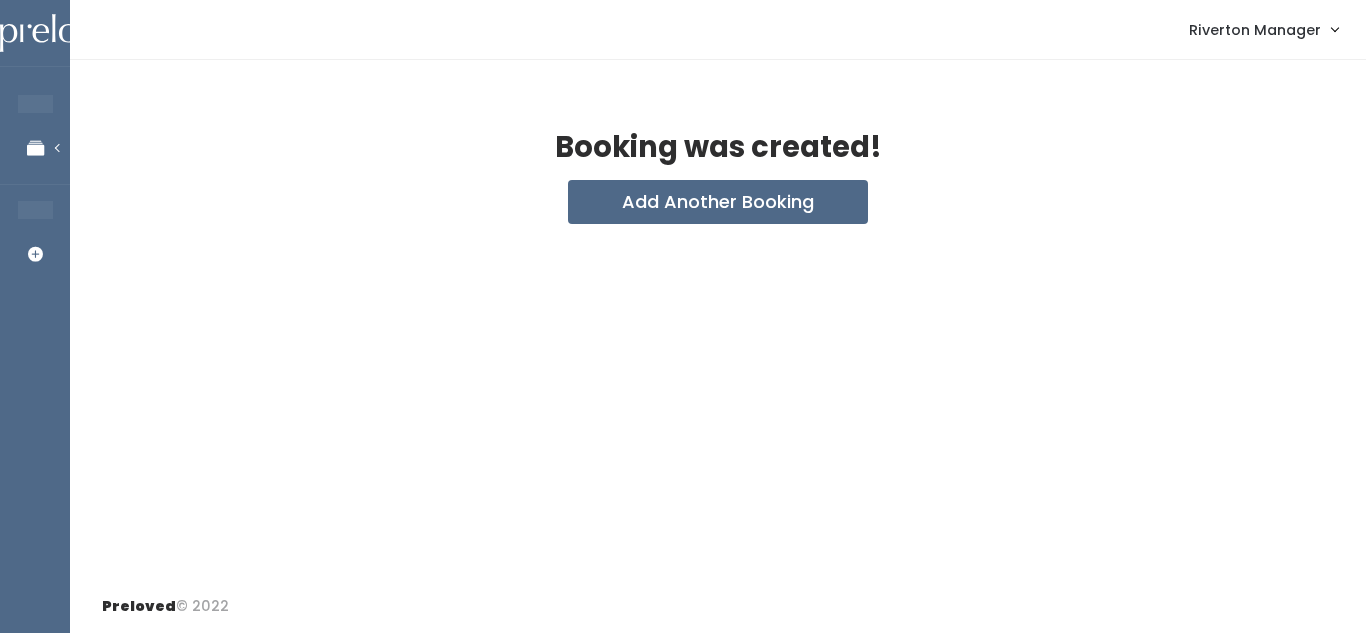 scroll, scrollTop: 0, scrollLeft: 0, axis: both 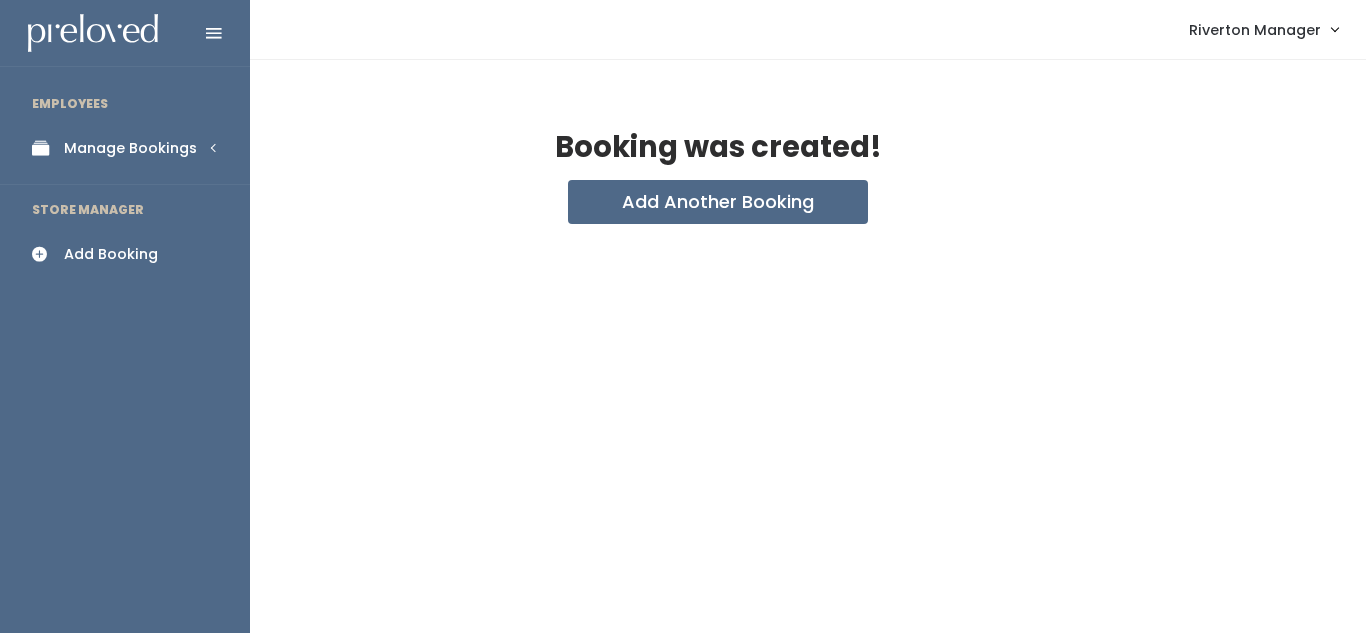 click at bounding box center (46, 148) 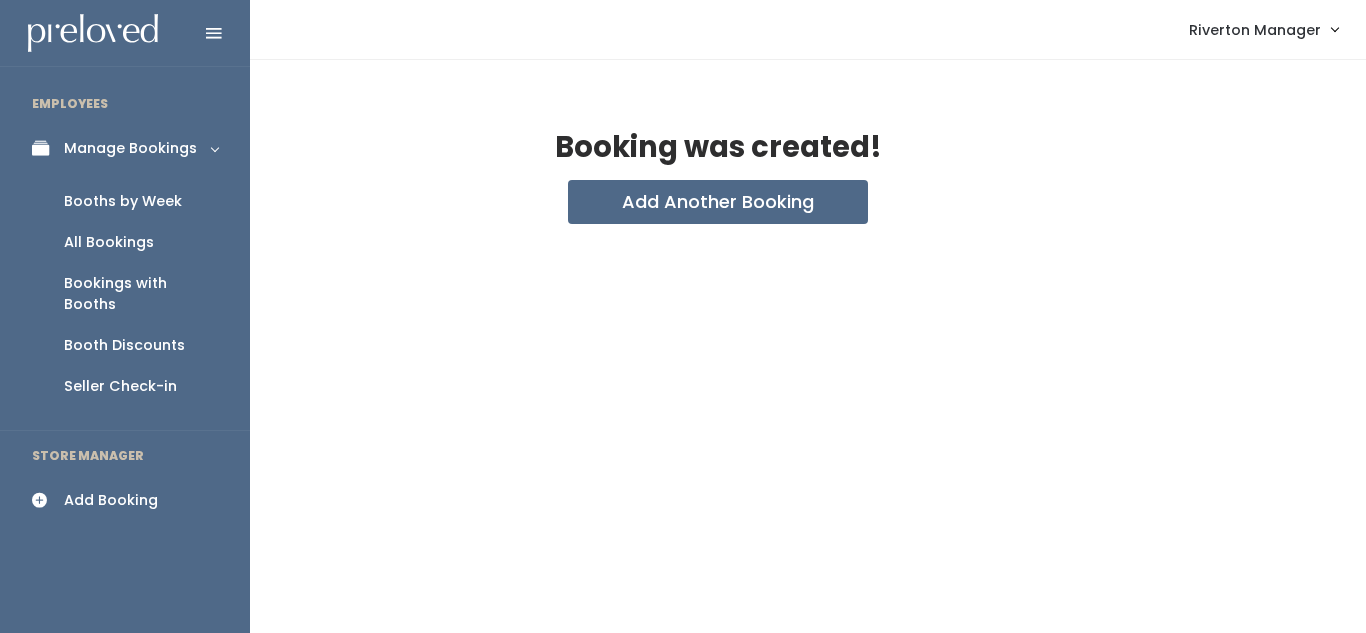click on "Booths by Week" at bounding box center (123, 201) 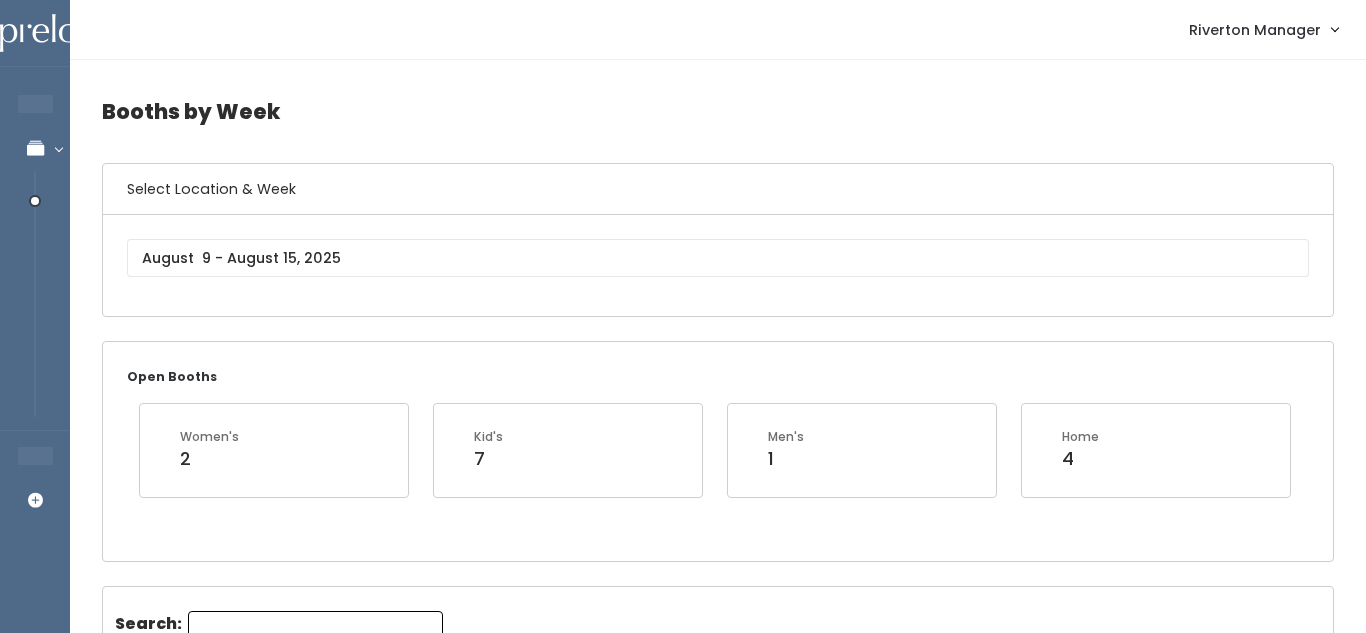 scroll, scrollTop: 0, scrollLeft: 0, axis: both 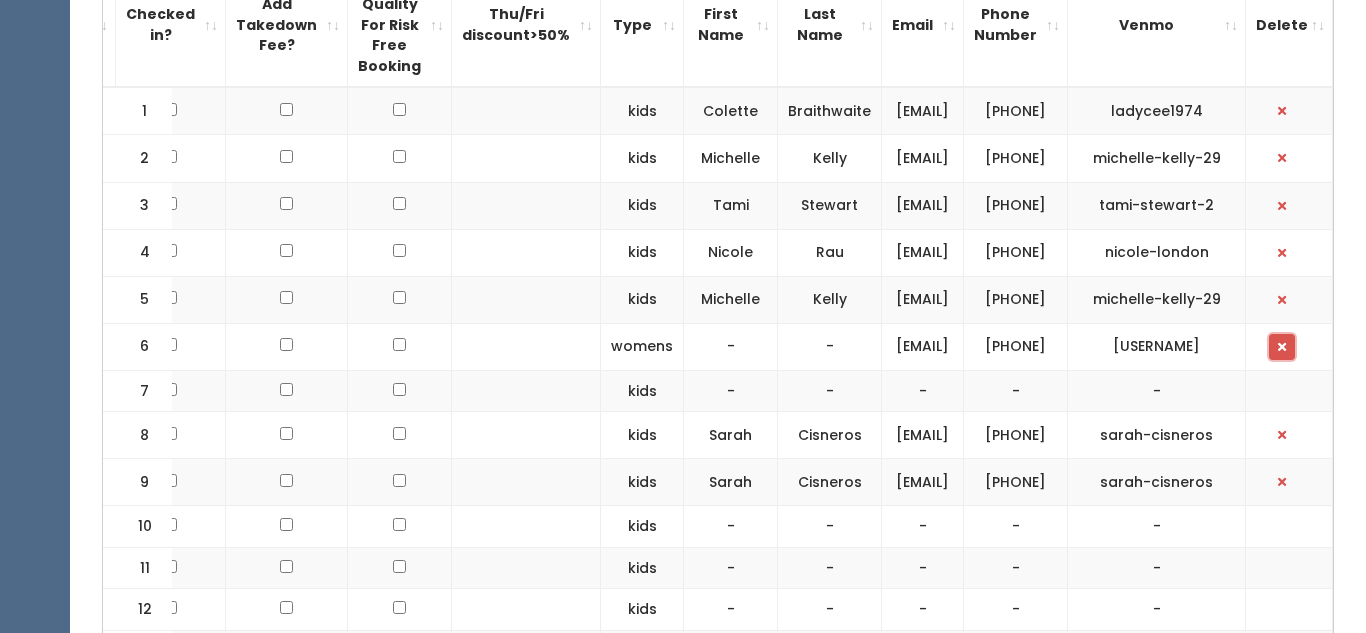 click at bounding box center (1282, 347) 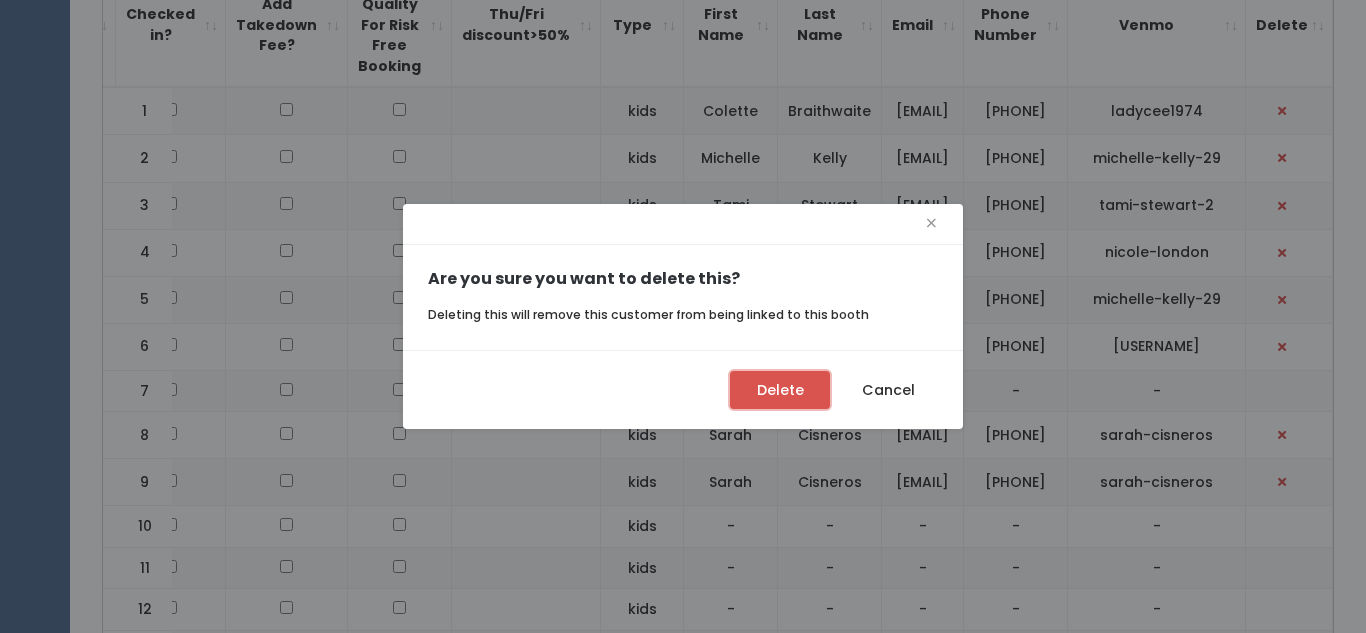 click on "Delete" at bounding box center (780, 390) 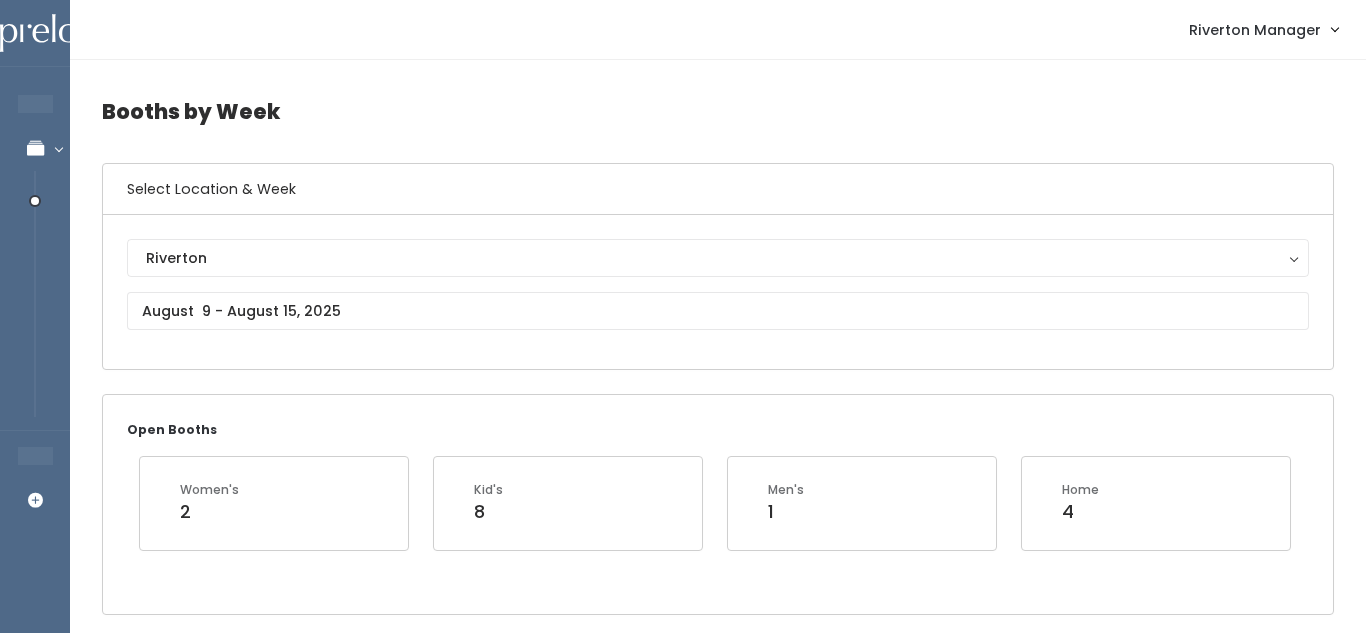 scroll, scrollTop: 211, scrollLeft: 0, axis: vertical 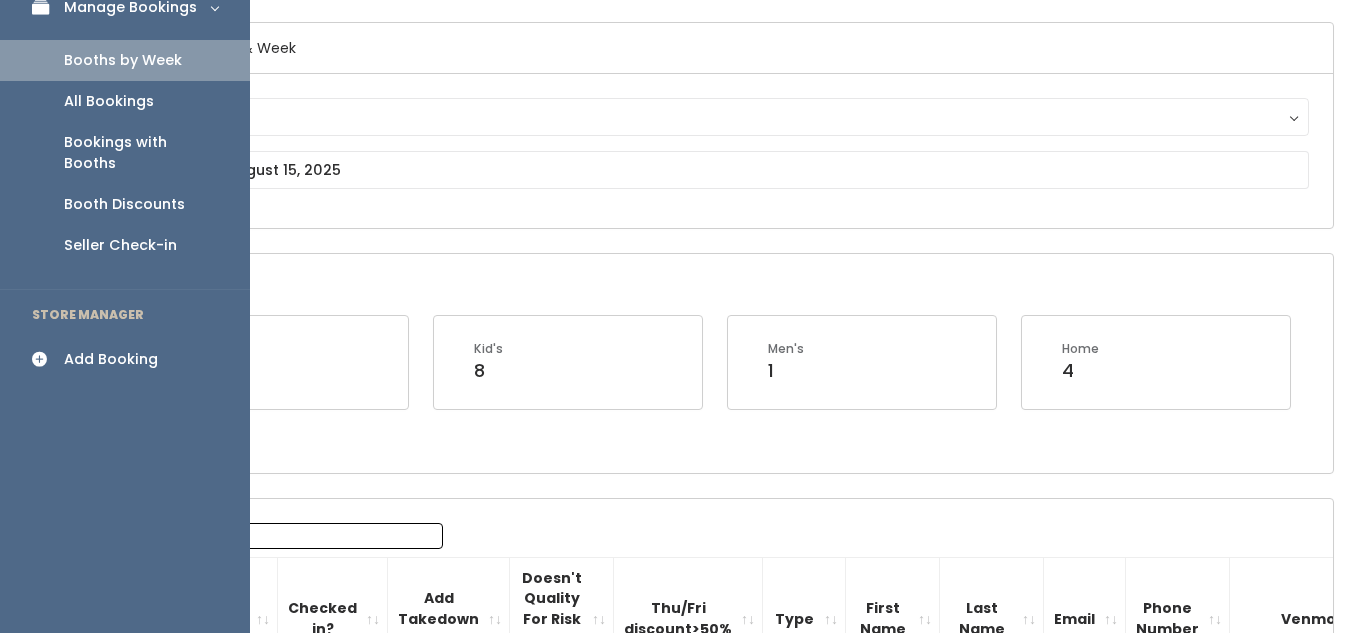 click on "Add Booking" at bounding box center [111, 359] 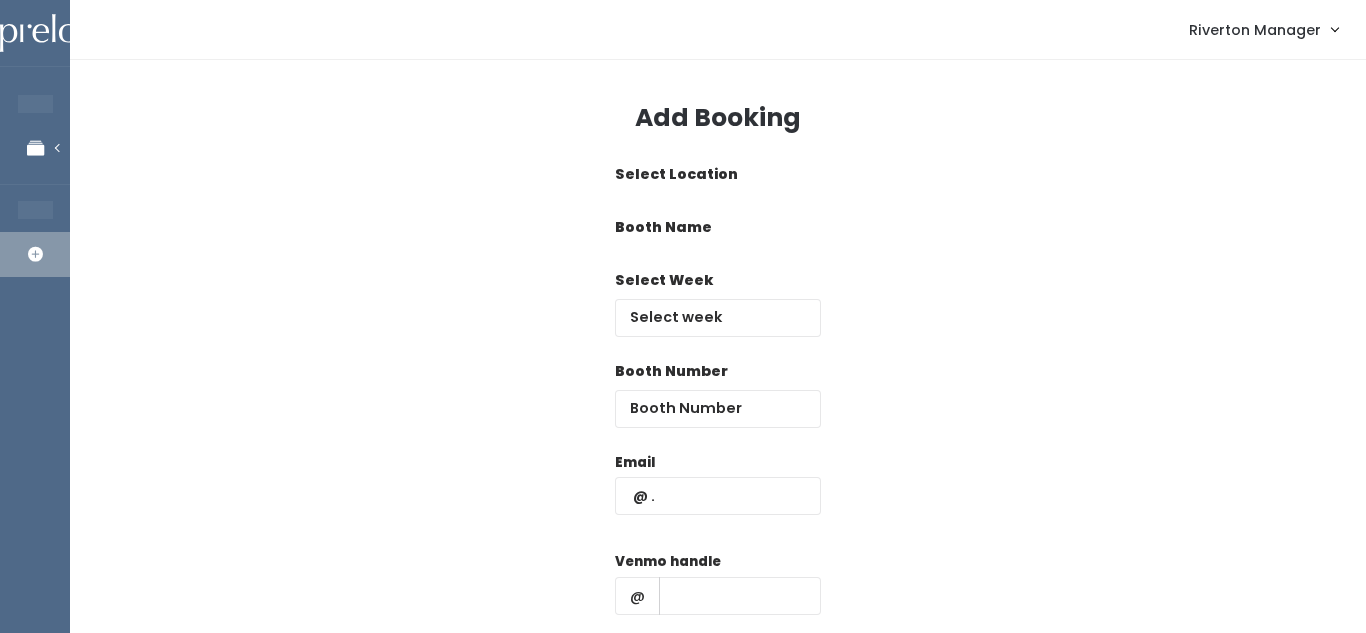 scroll, scrollTop: 0, scrollLeft: 0, axis: both 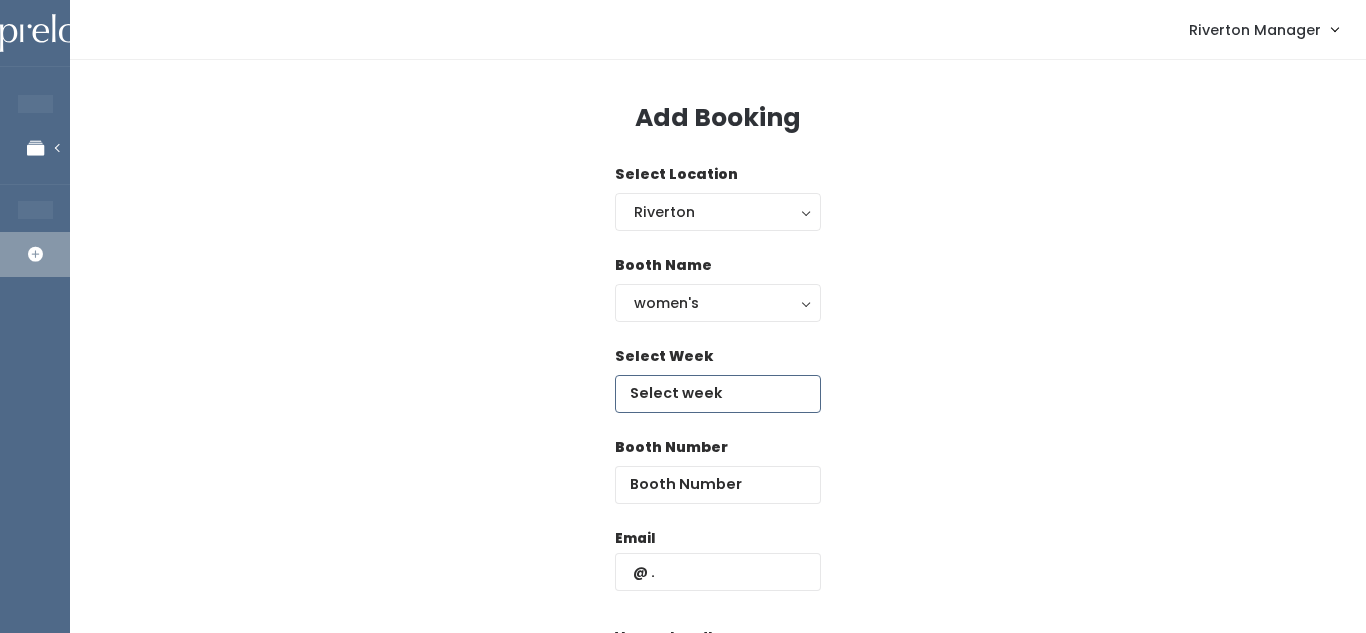 click at bounding box center [718, 394] 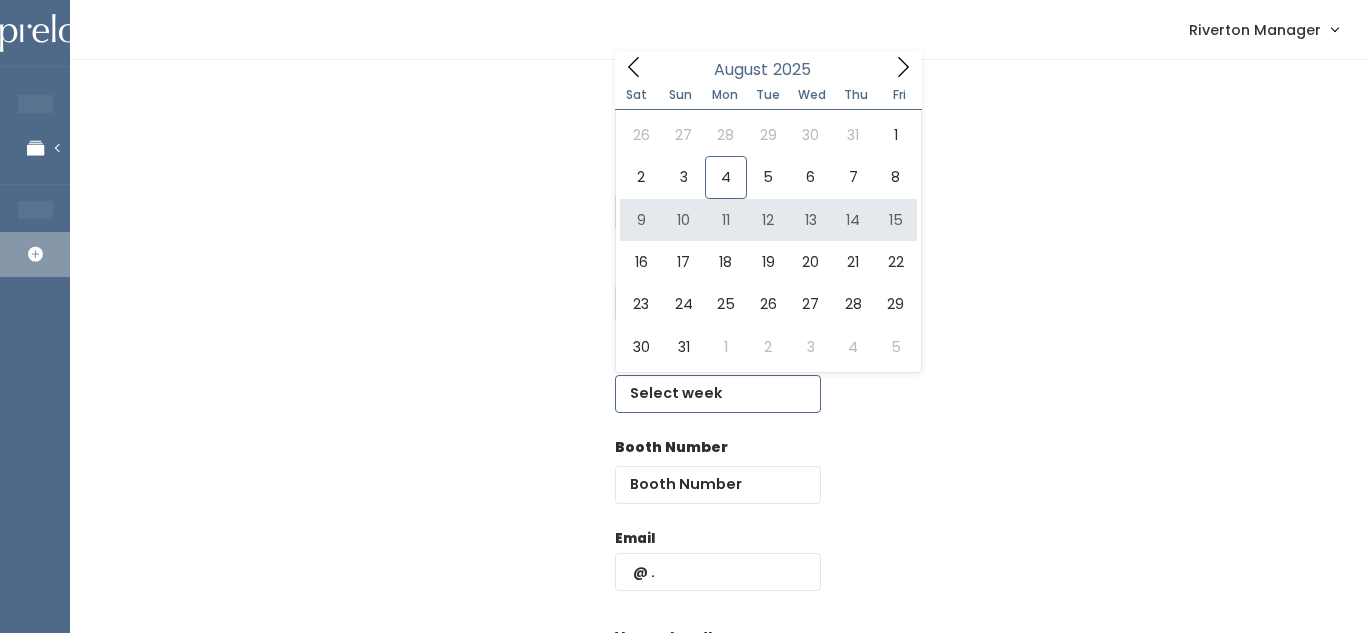 type on "August 9 to August 15" 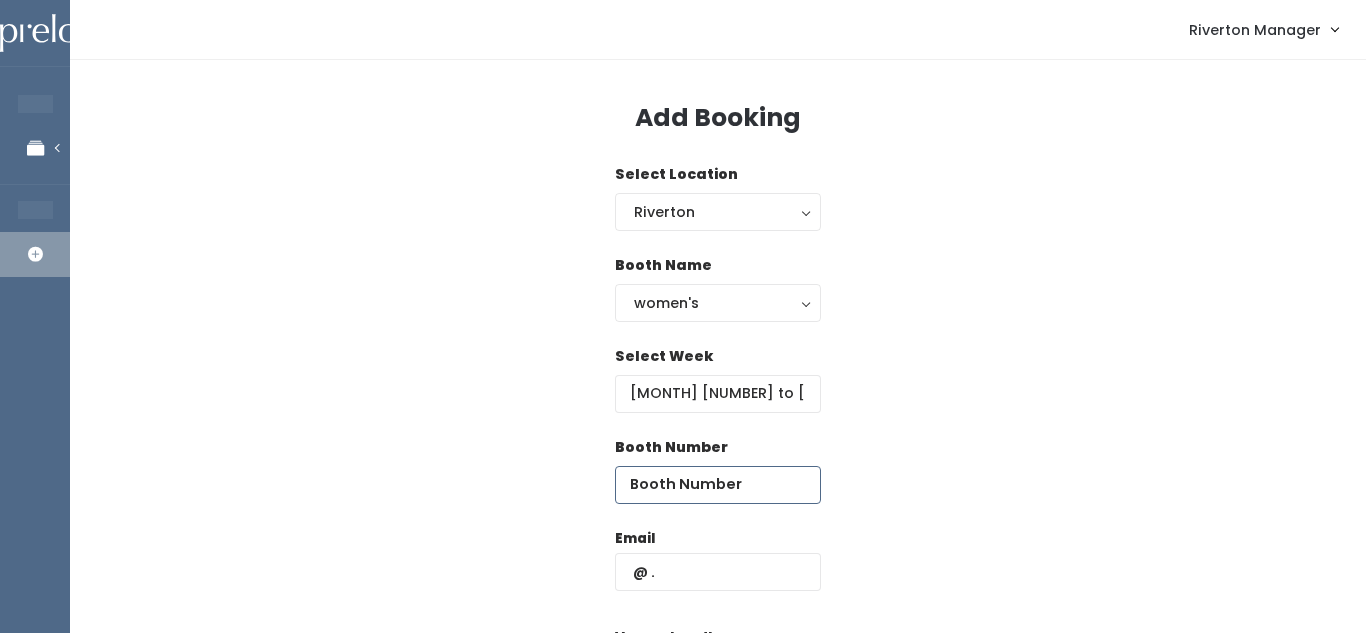 click at bounding box center [718, 485] 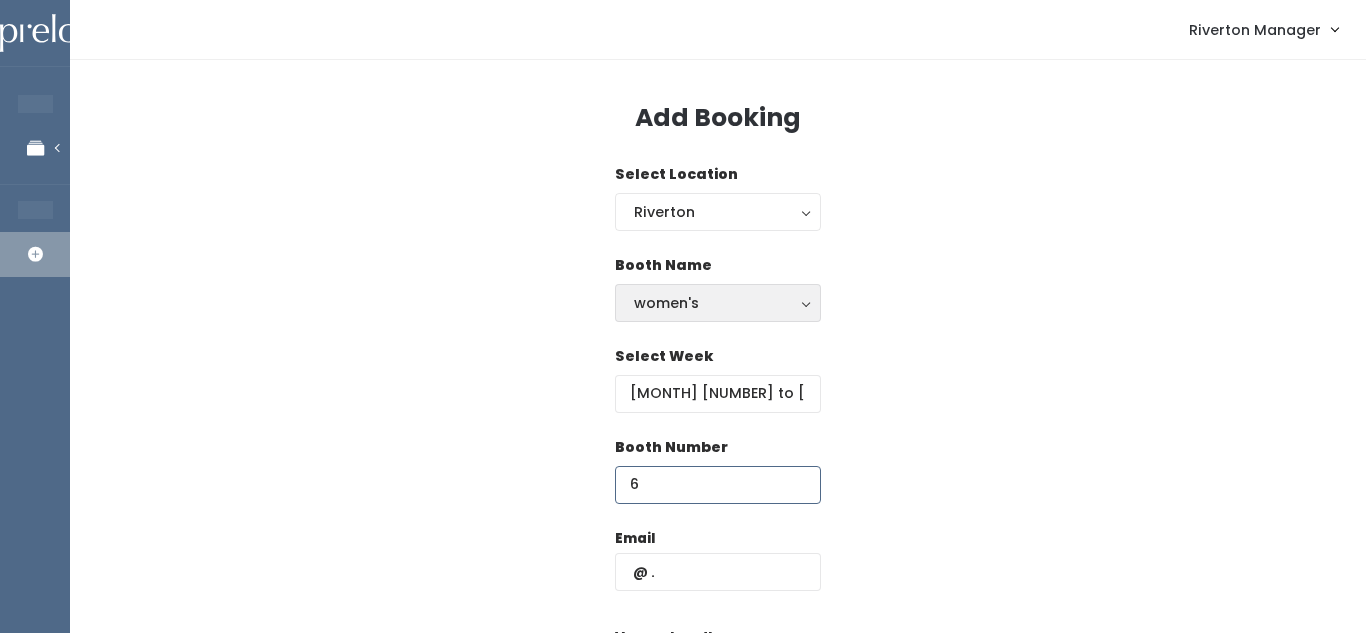 type on "6" 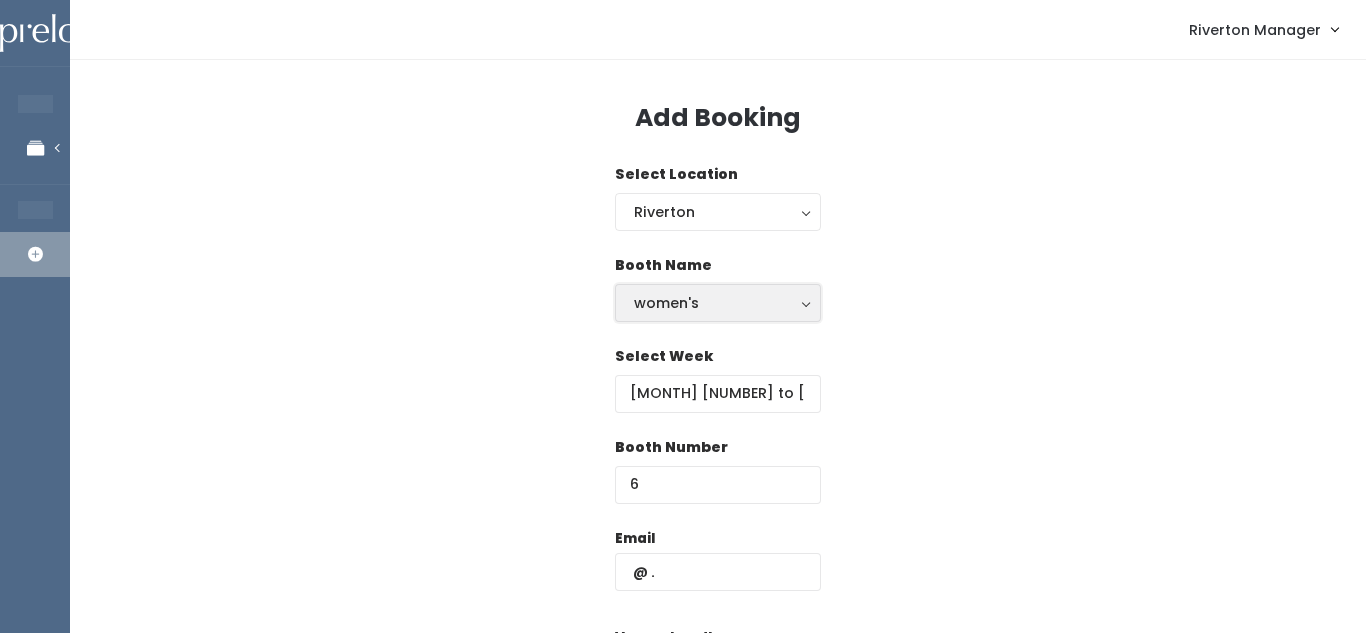 click on "women's" at bounding box center [718, 303] 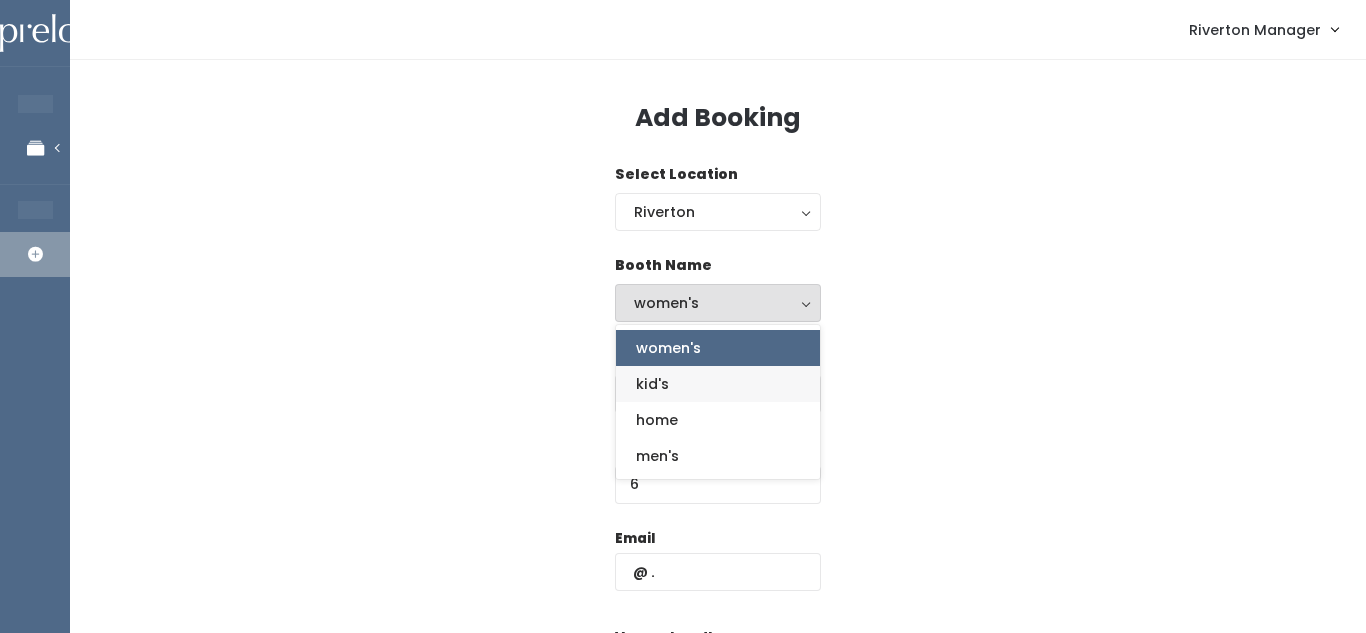 click on "kid's" at bounding box center (718, 384) 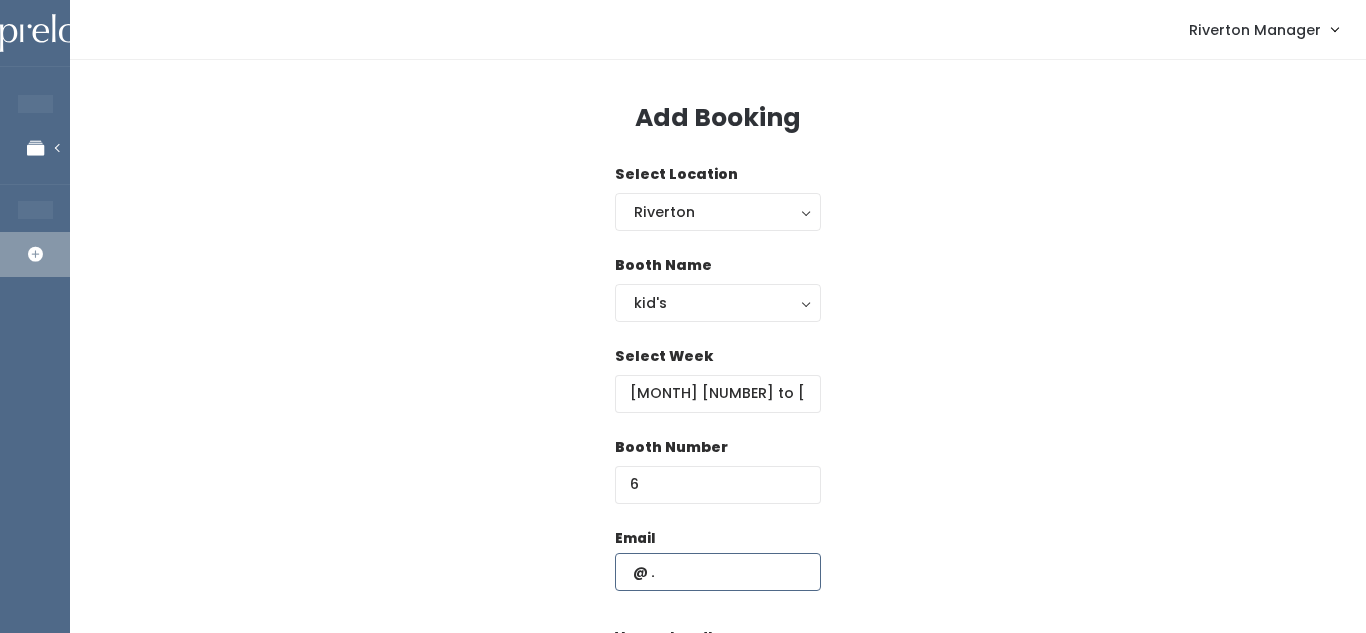 click at bounding box center [718, 572] 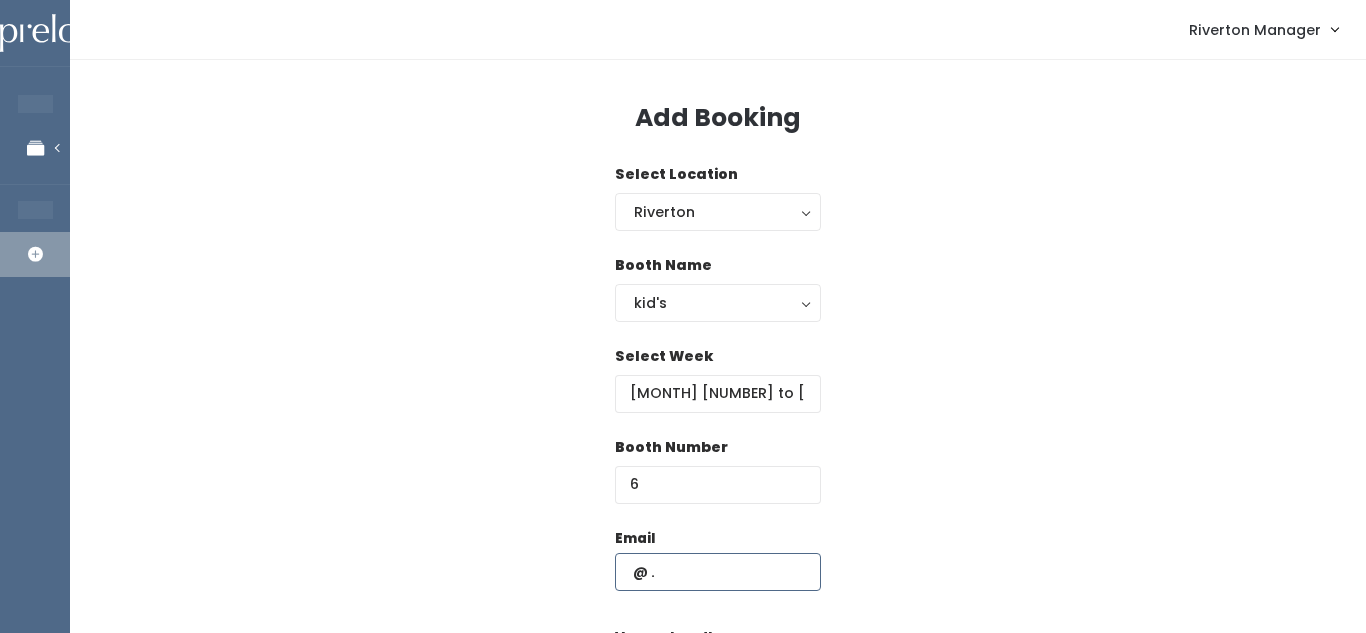 paste on "[EMAIL]" 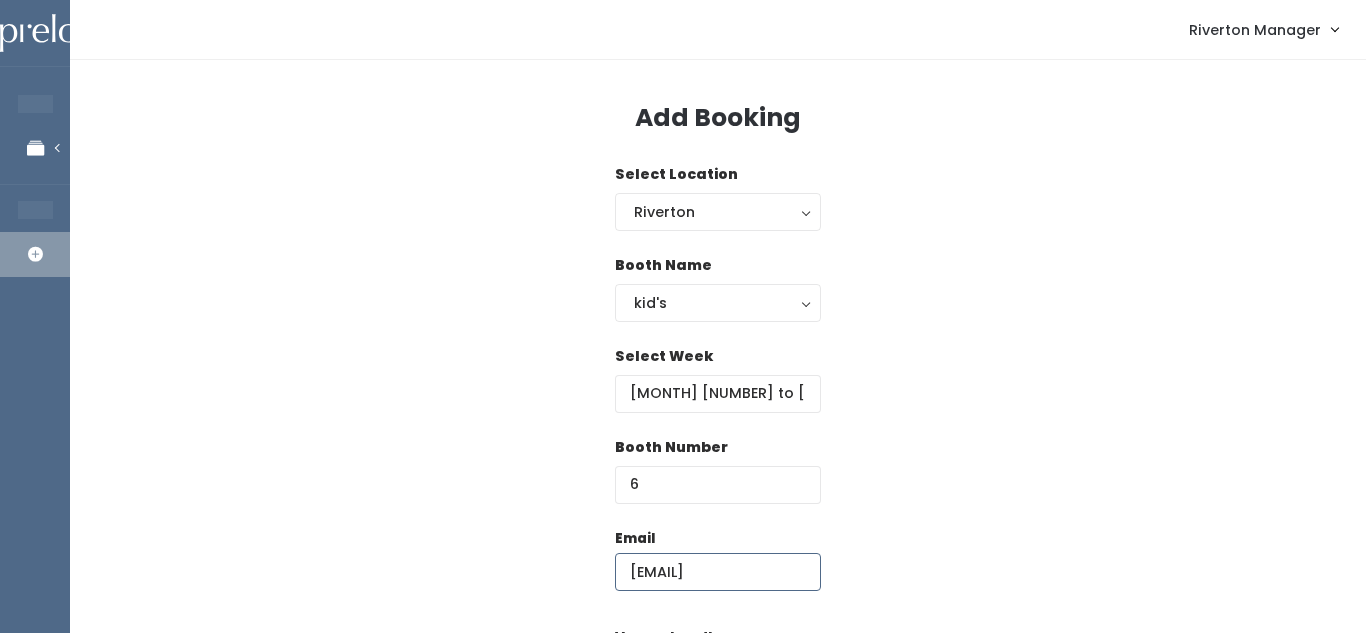 scroll, scrollTop: 0, scrollLeft: 61, axis: horizontal 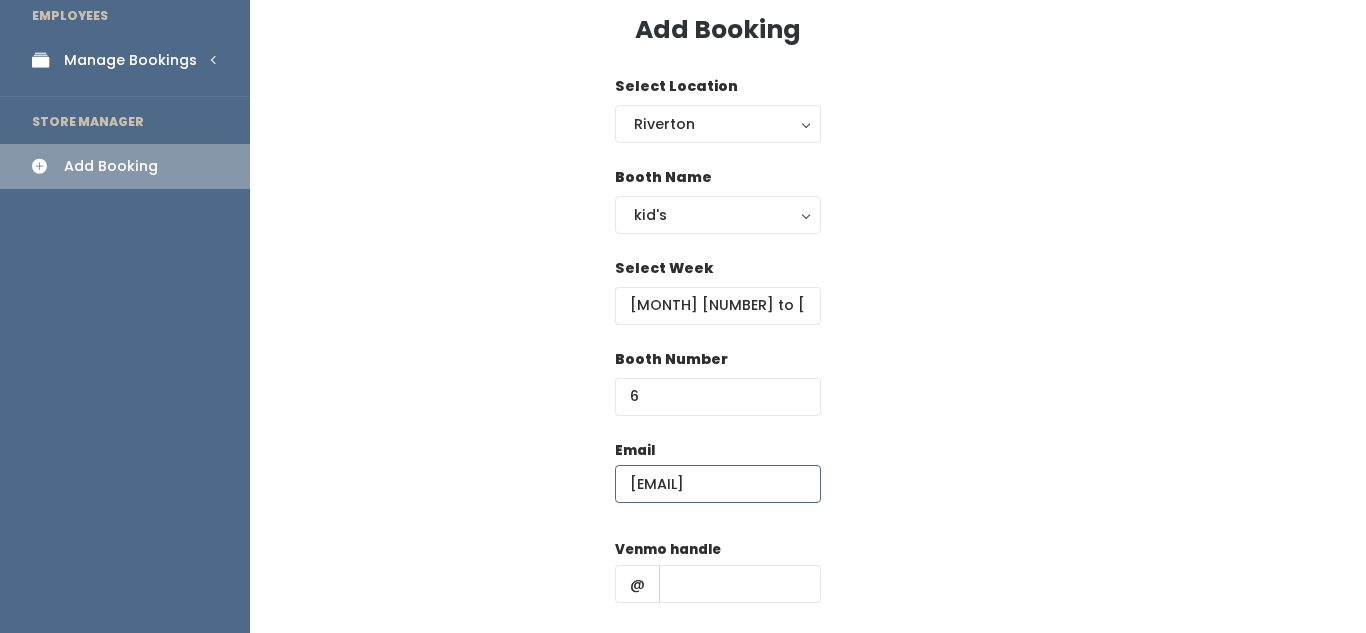 type on "[EMAIL]" 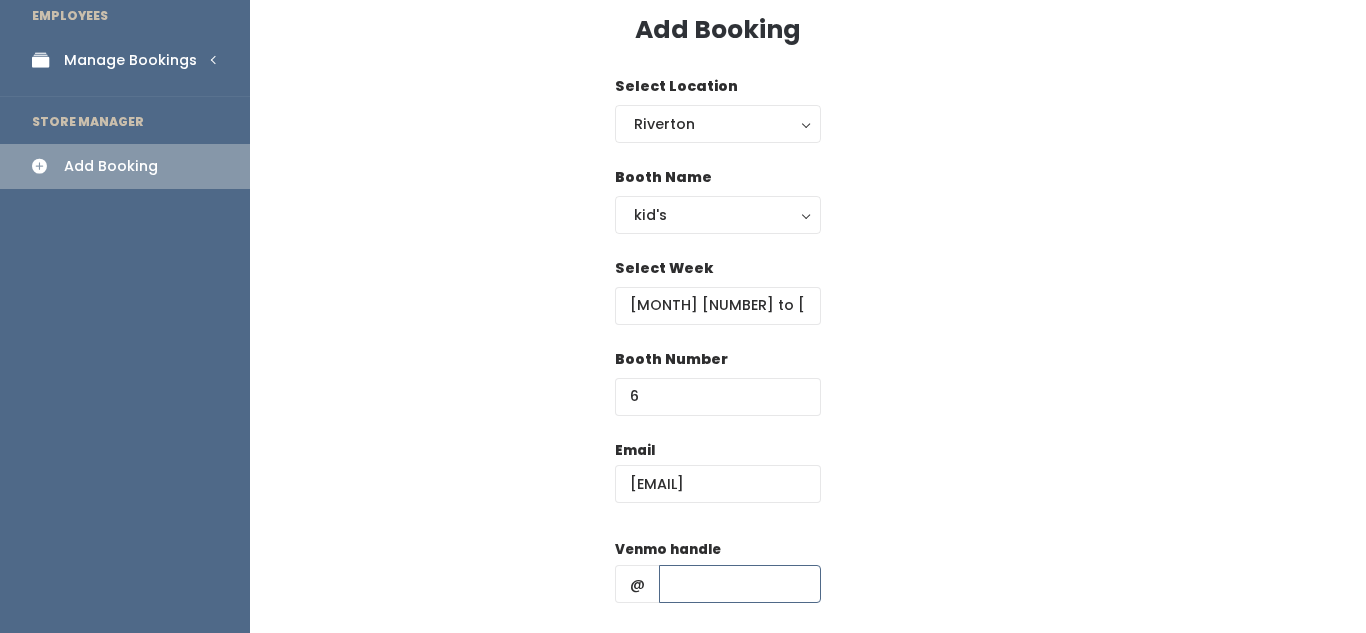 click at bounding box center [740, 584] 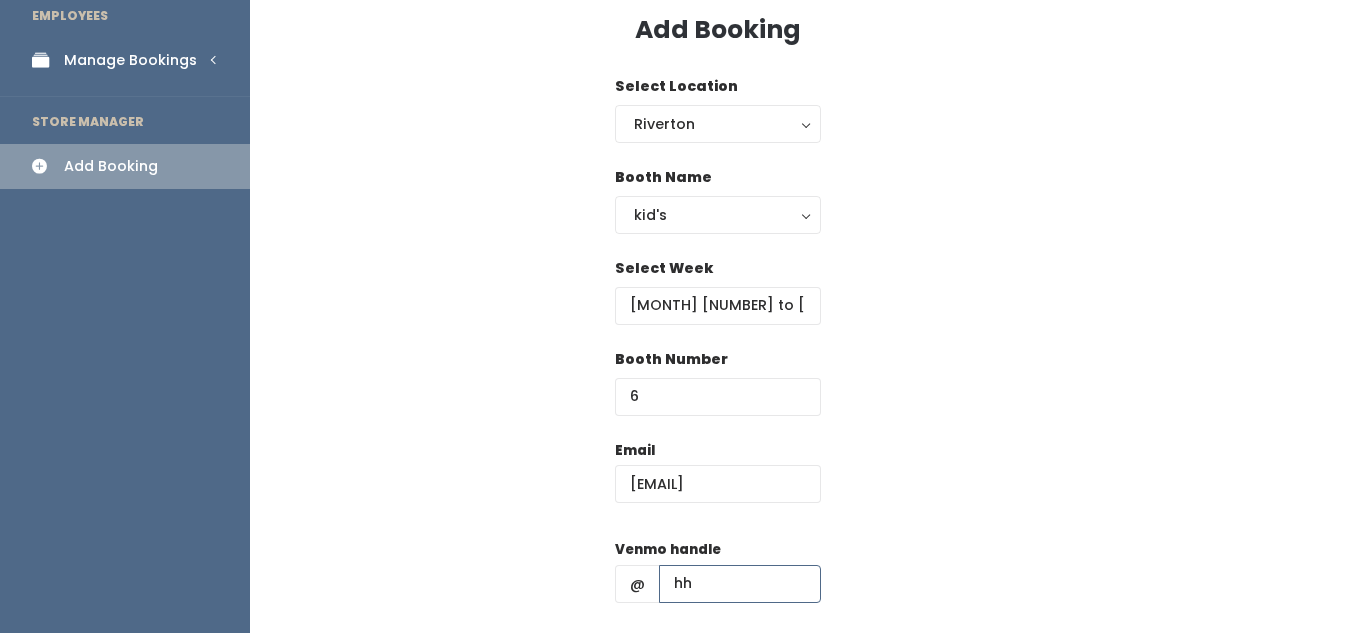 type on "h" 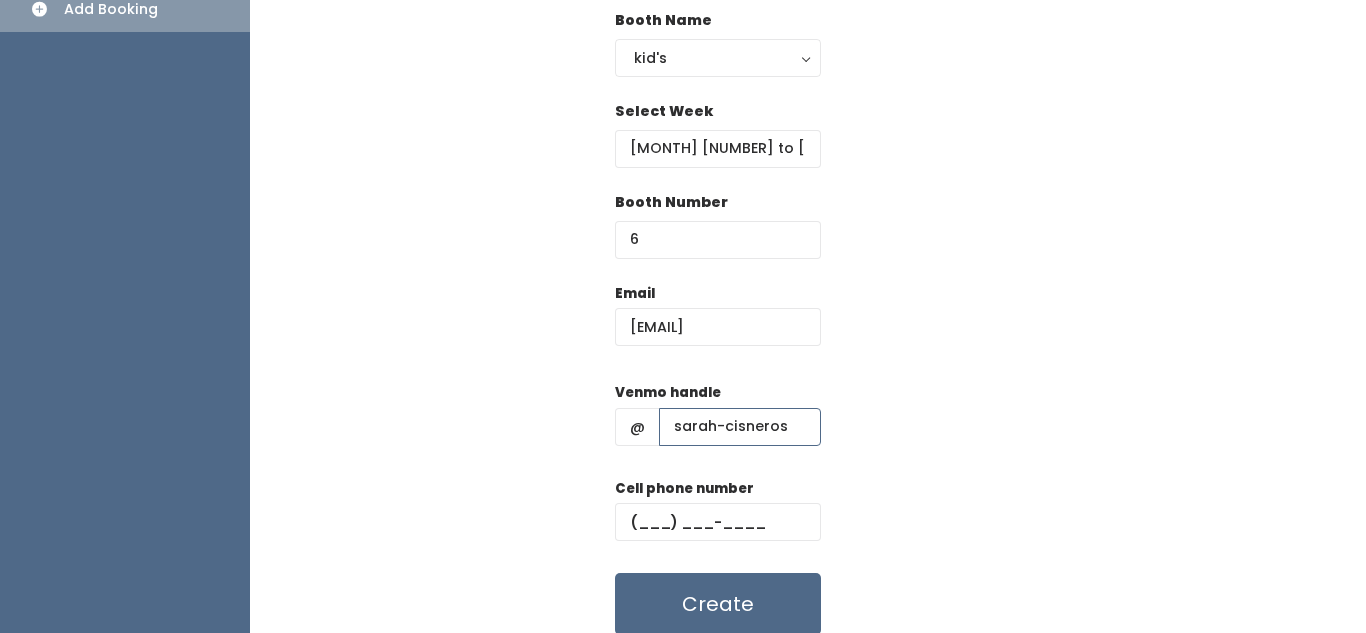 scroll, scrollTop: 255, scrollLeft: 0, axis: vertical 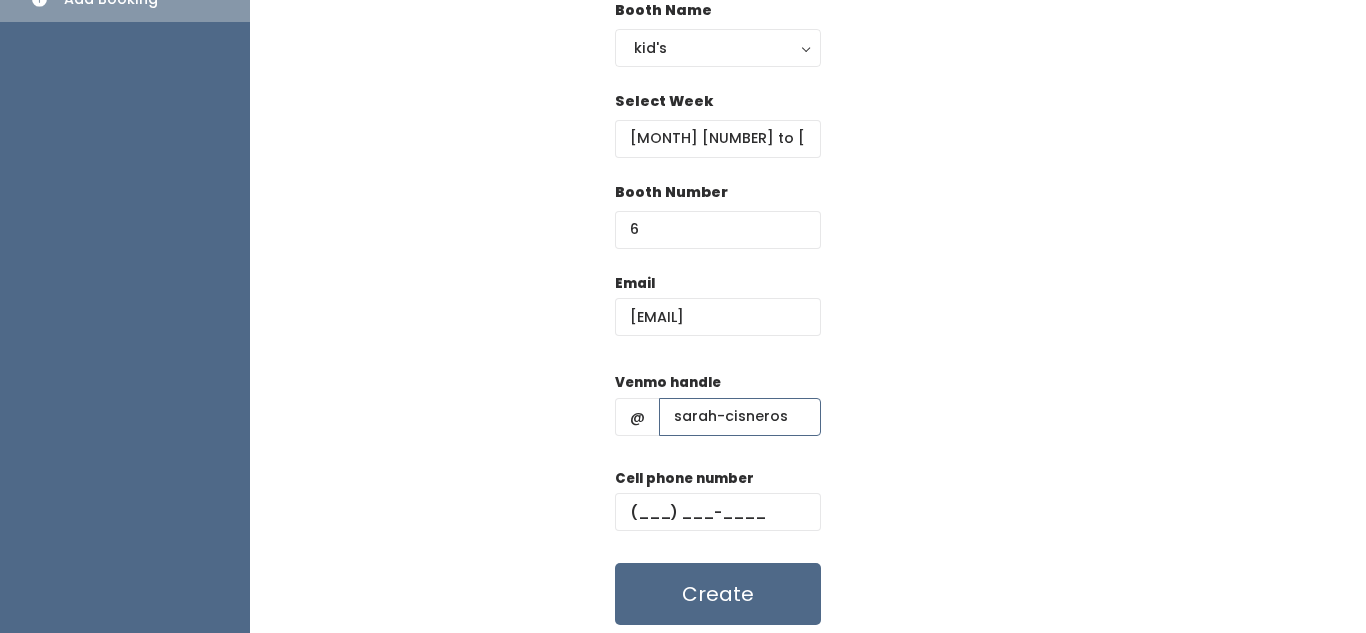 type on "sarah-cisneros" 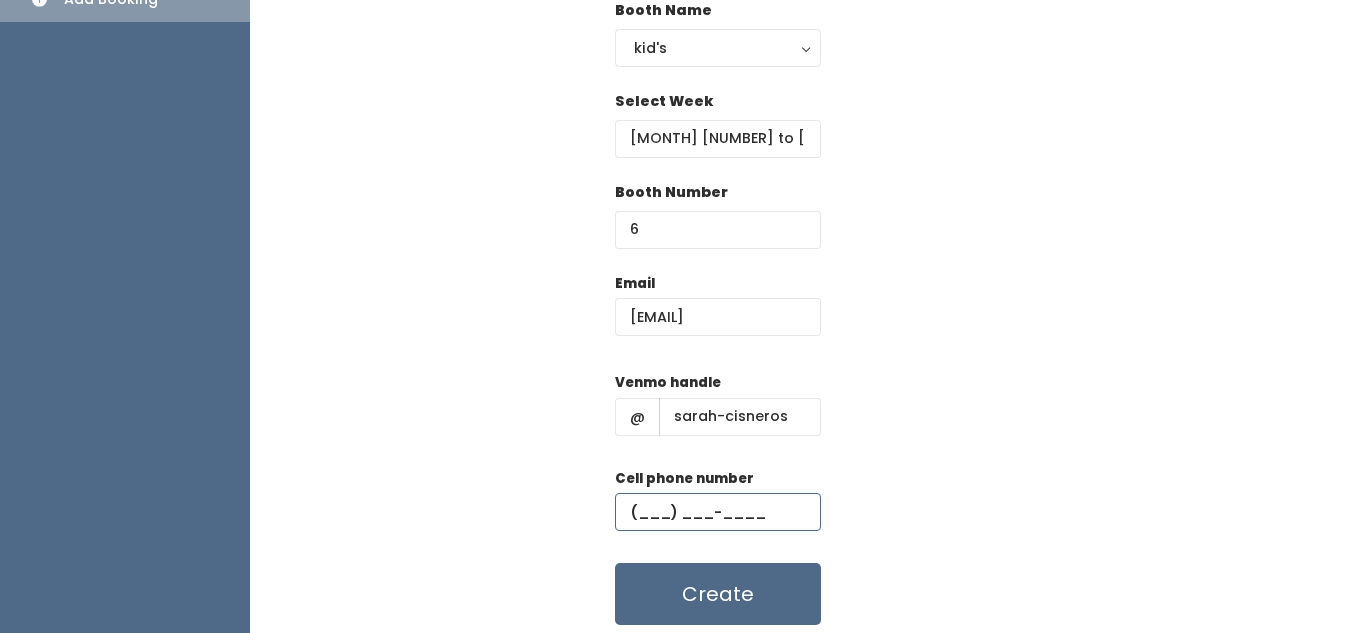 click at bounding box center (718, 512) 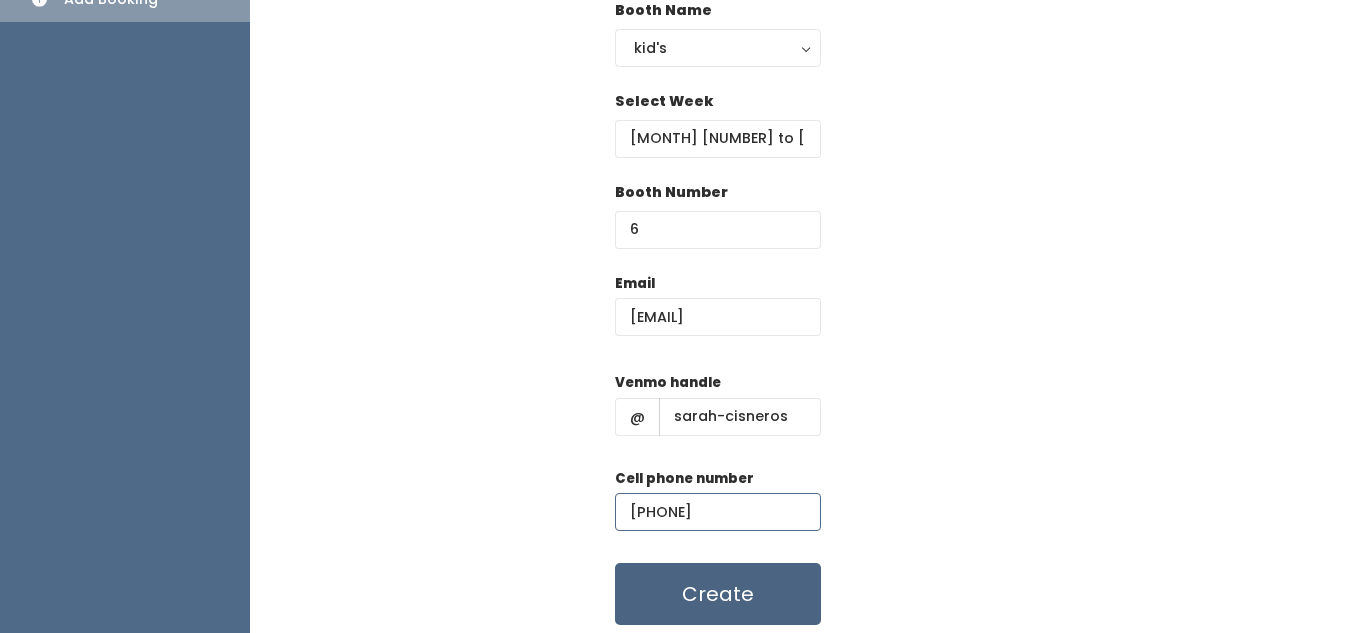 type on "(801) 633-5724" 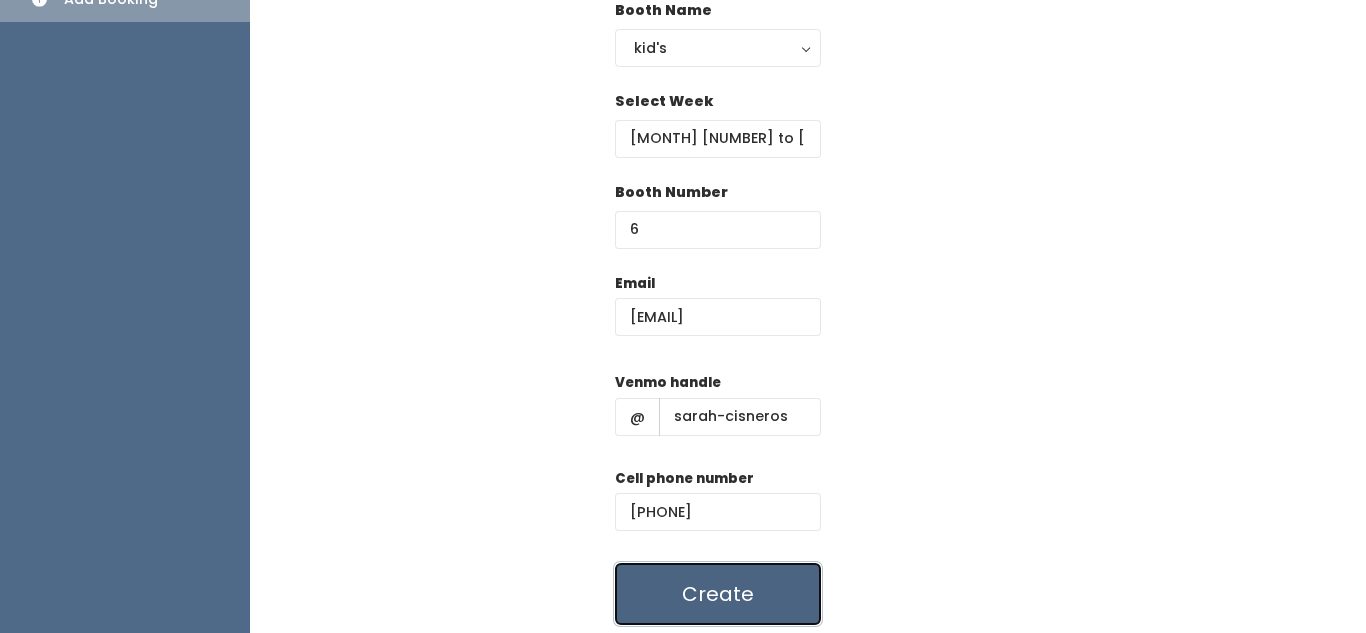 click on "Create" at bounding box center [718, 594] 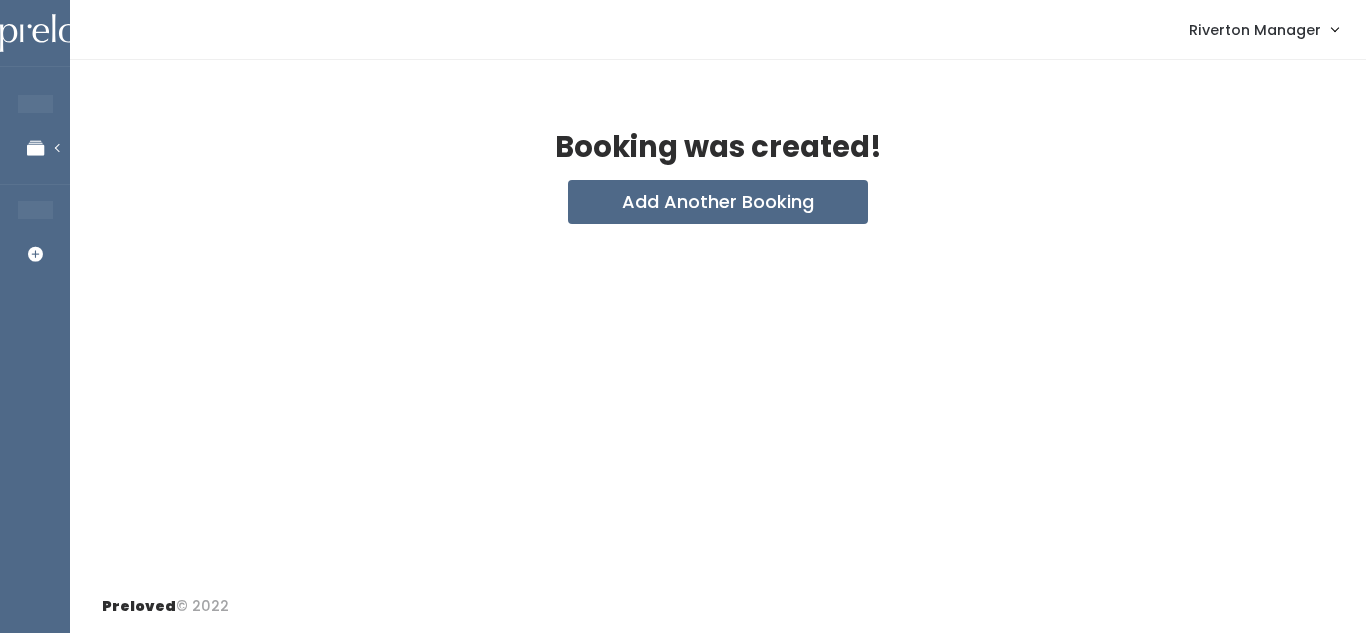 scroll, scrollTop: 0, scrollLeft: 0, axis: both 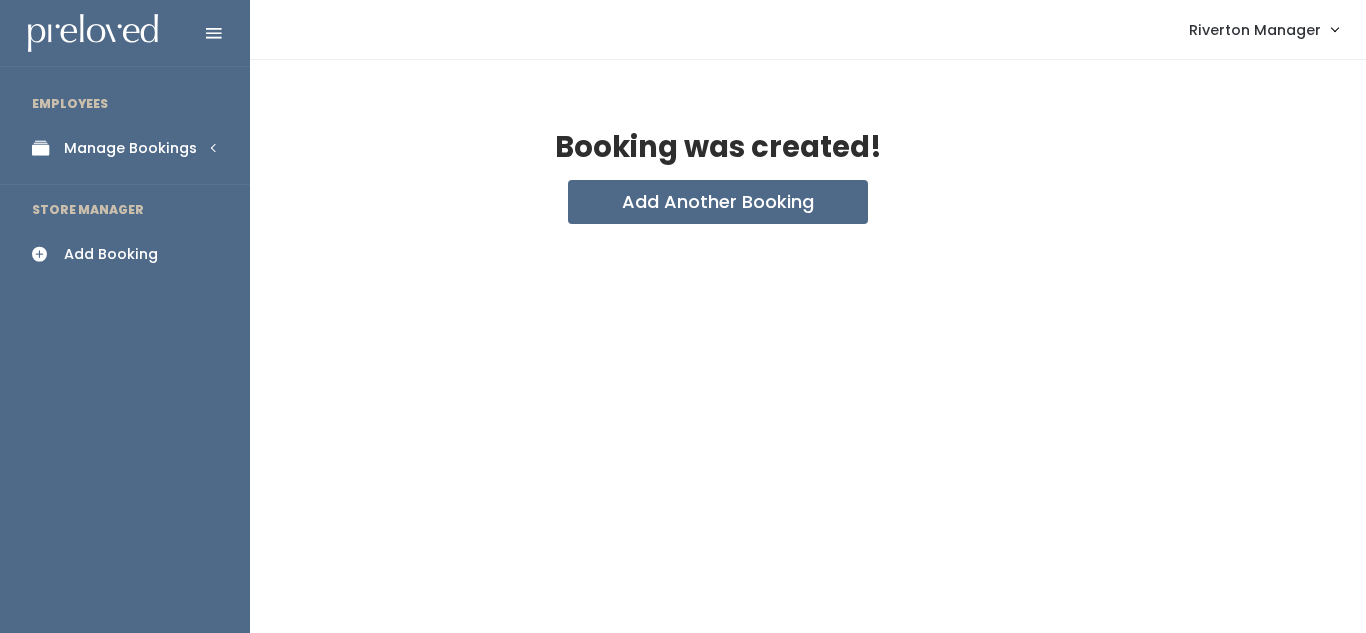 click on "Manage Bookings" at bounding box center (125, 148) 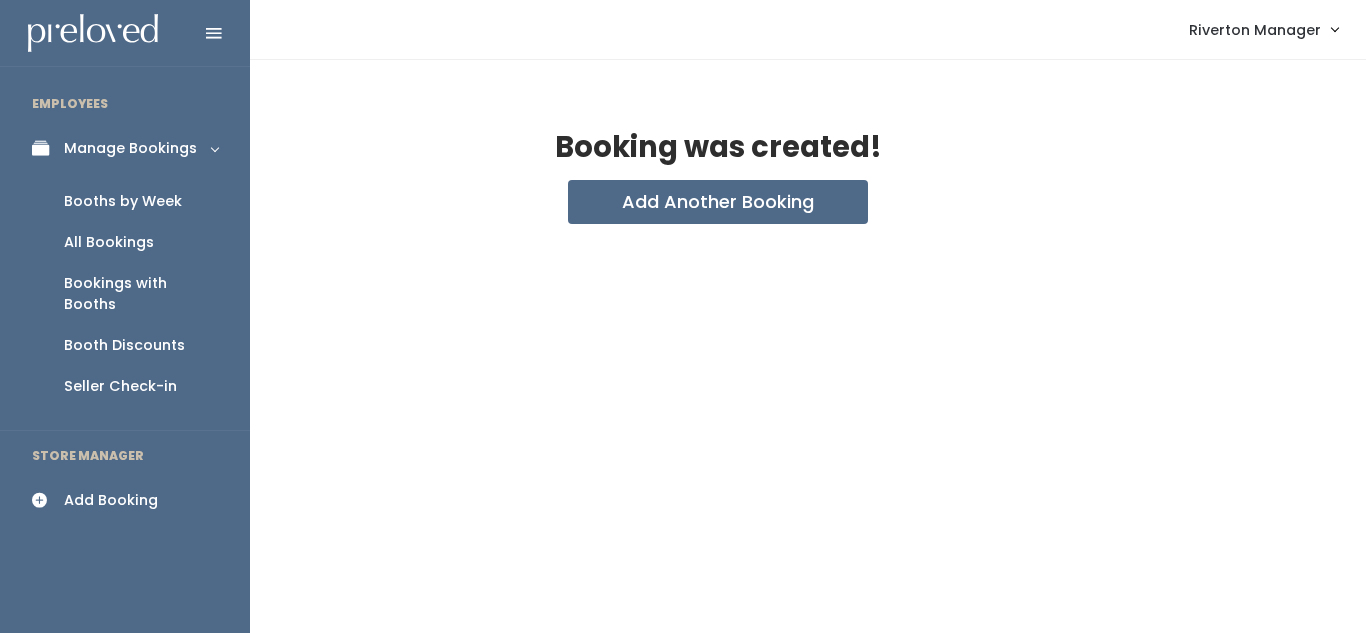 click on "Booths by Week" at bounding box center (123, 201) 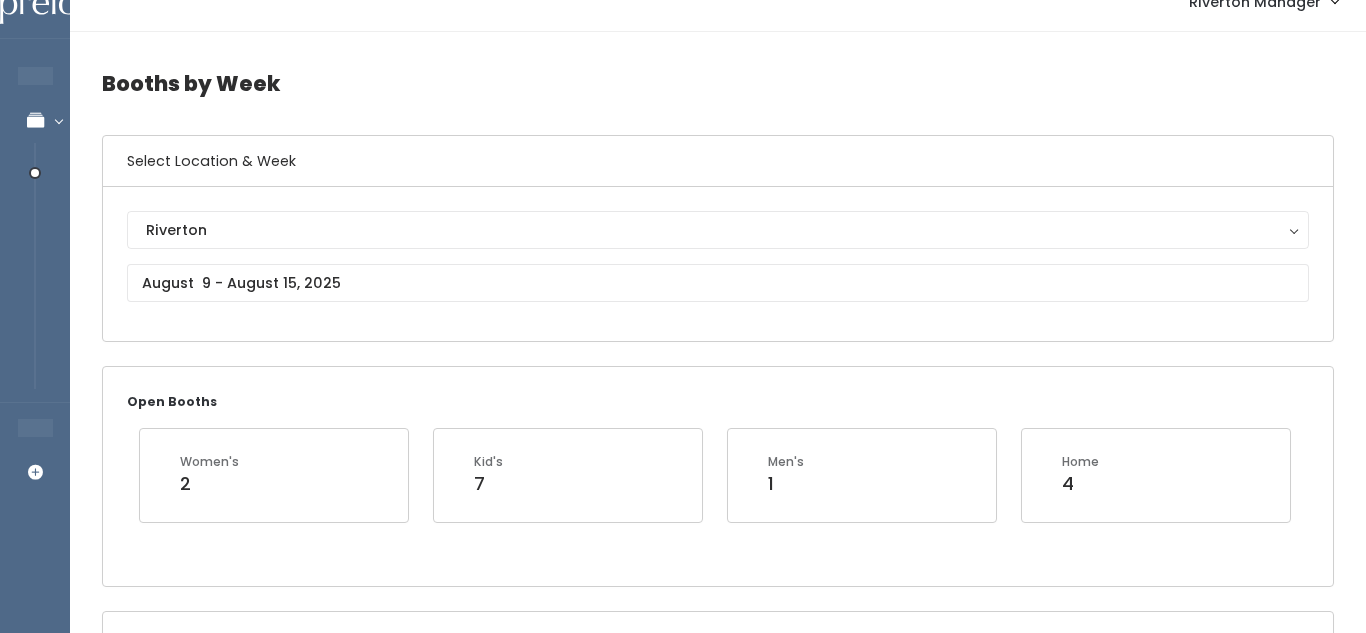 scroll, scrollTop: 285, scrollLeft: 0, axis: vertical 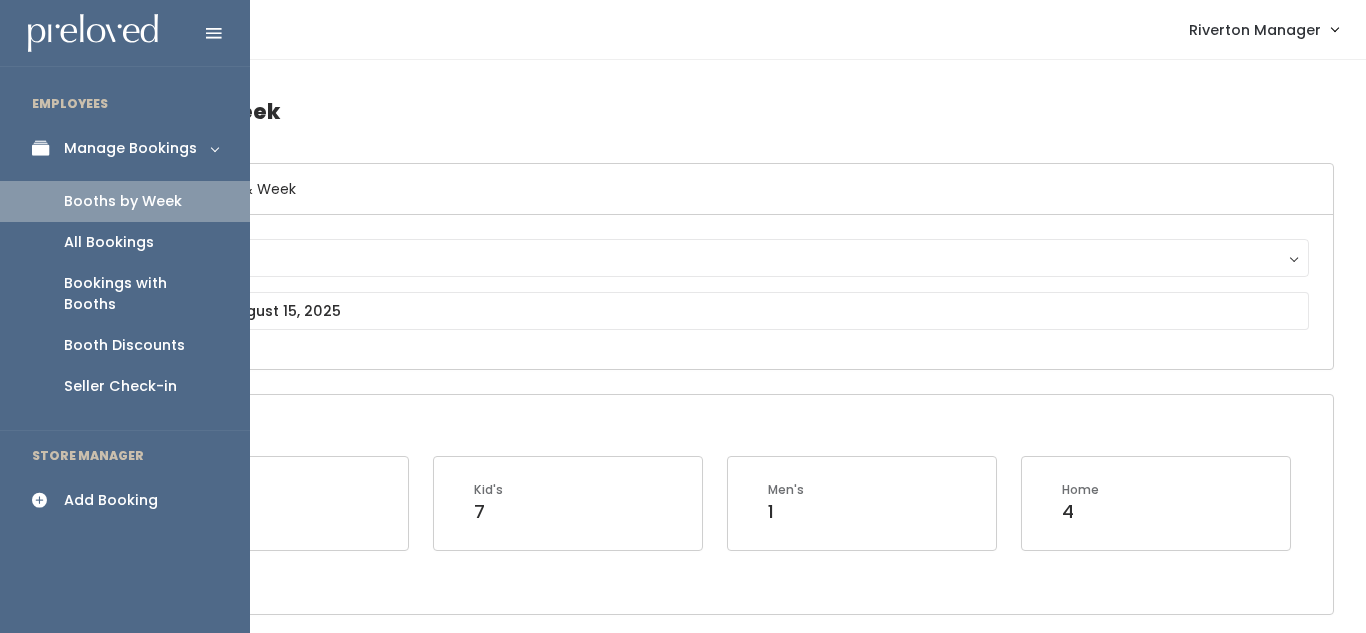 click on "Add Booking" at bounding box center (111, 500) 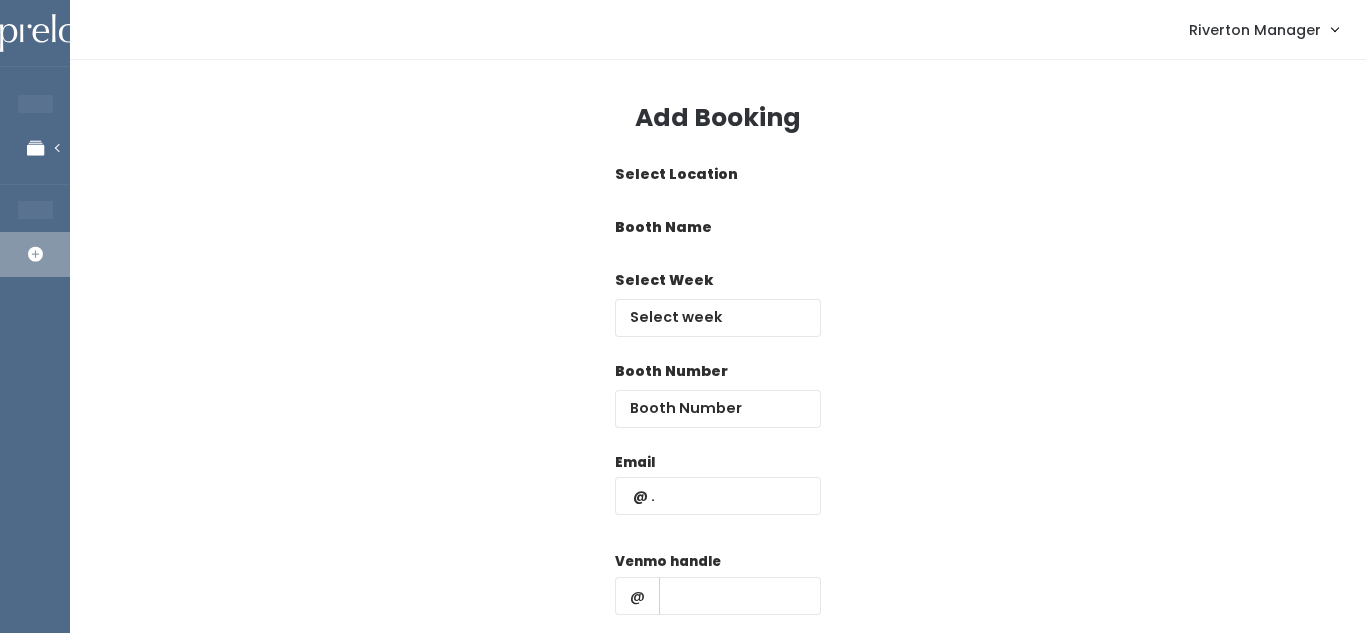 scroll, scrollTop: 0, scrollLeft: 0, axis: both 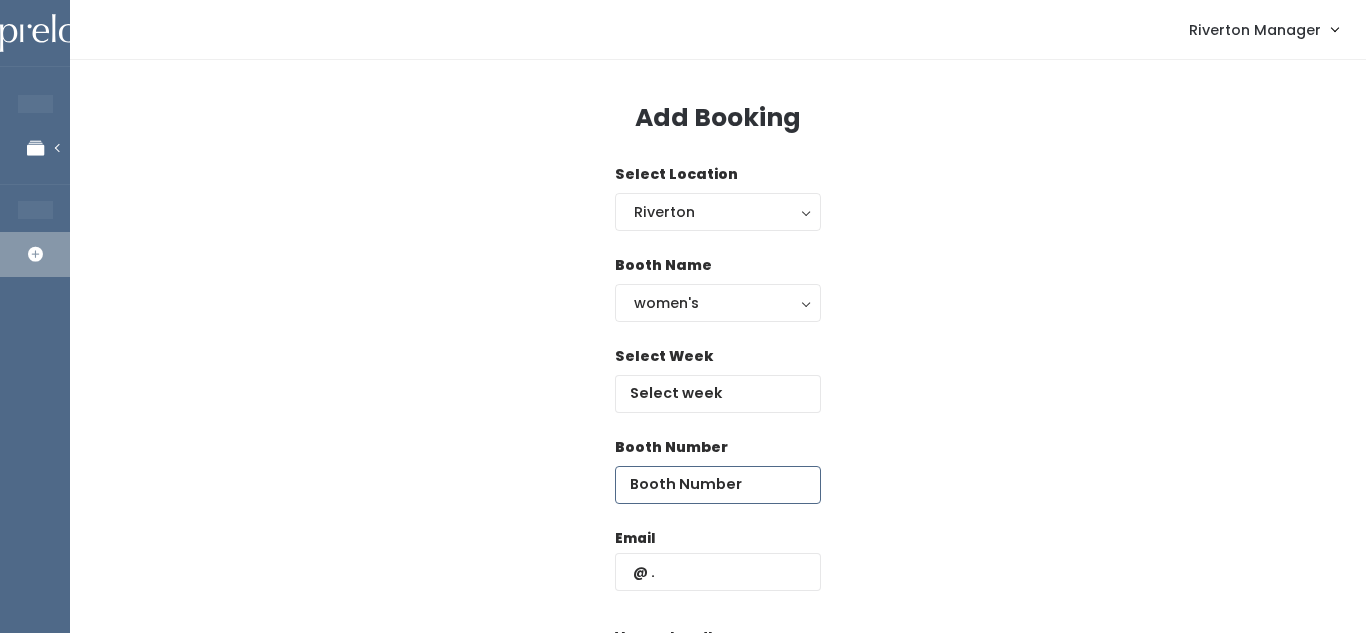 click at bounding box center [718, 485] 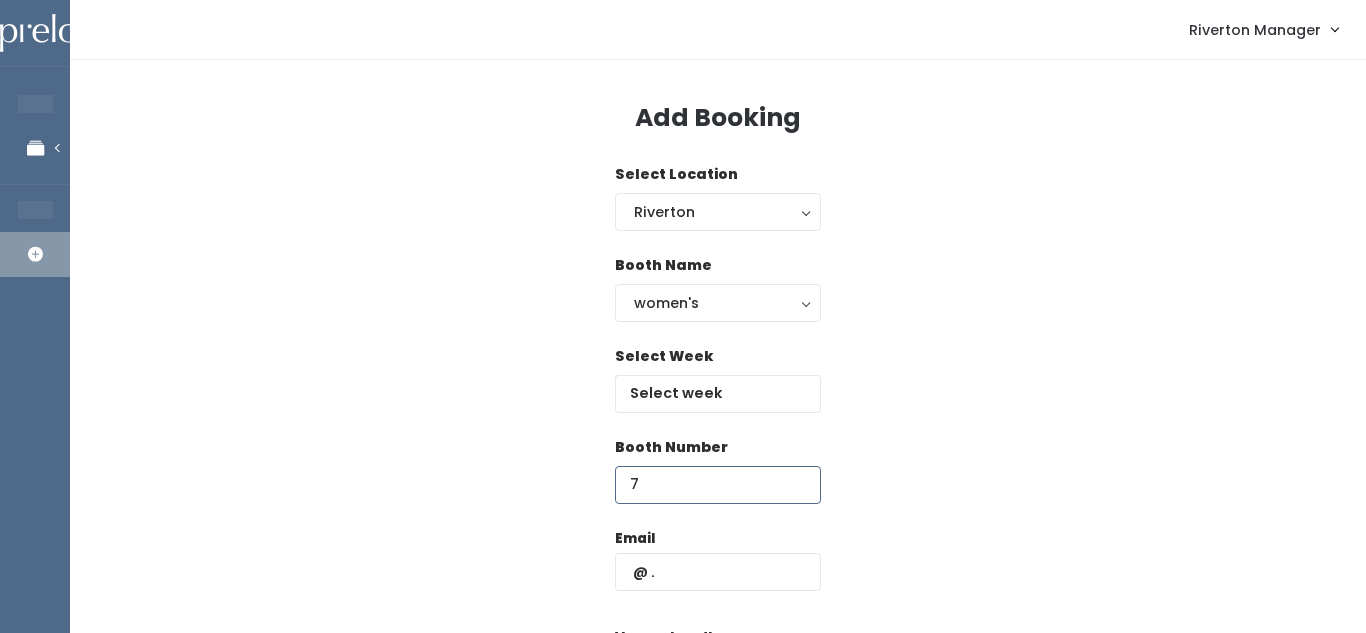 type on "7" 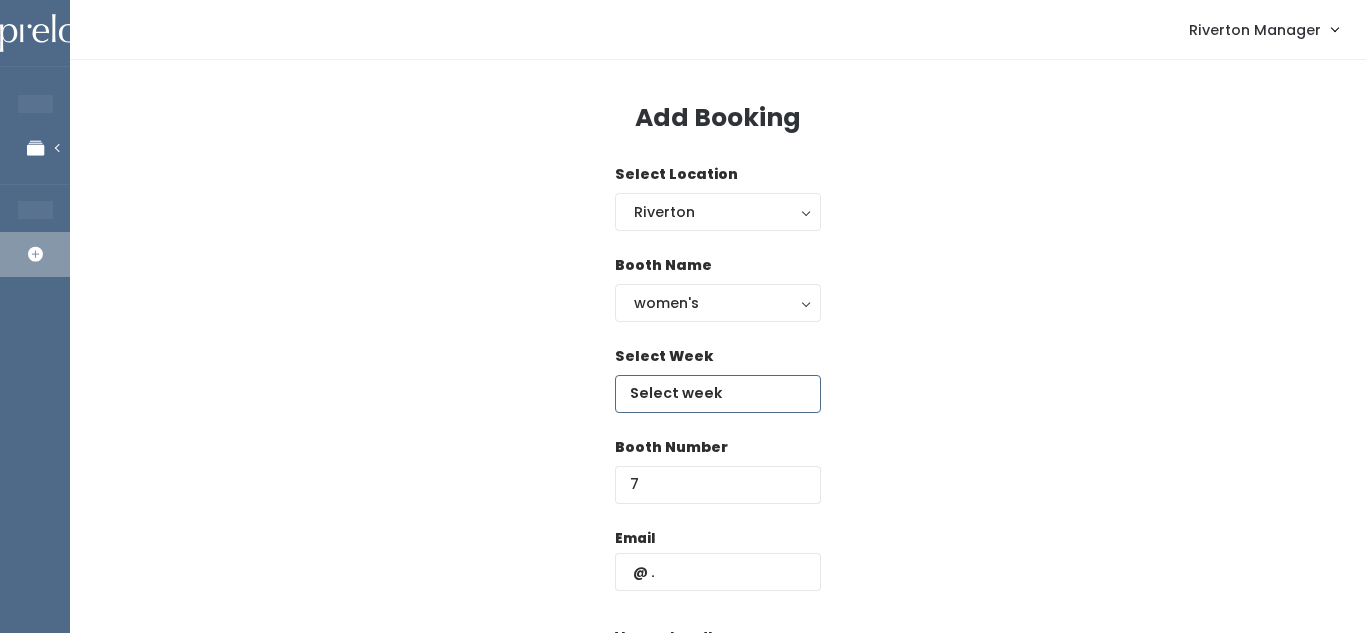 click at bounding box center (718, 394) 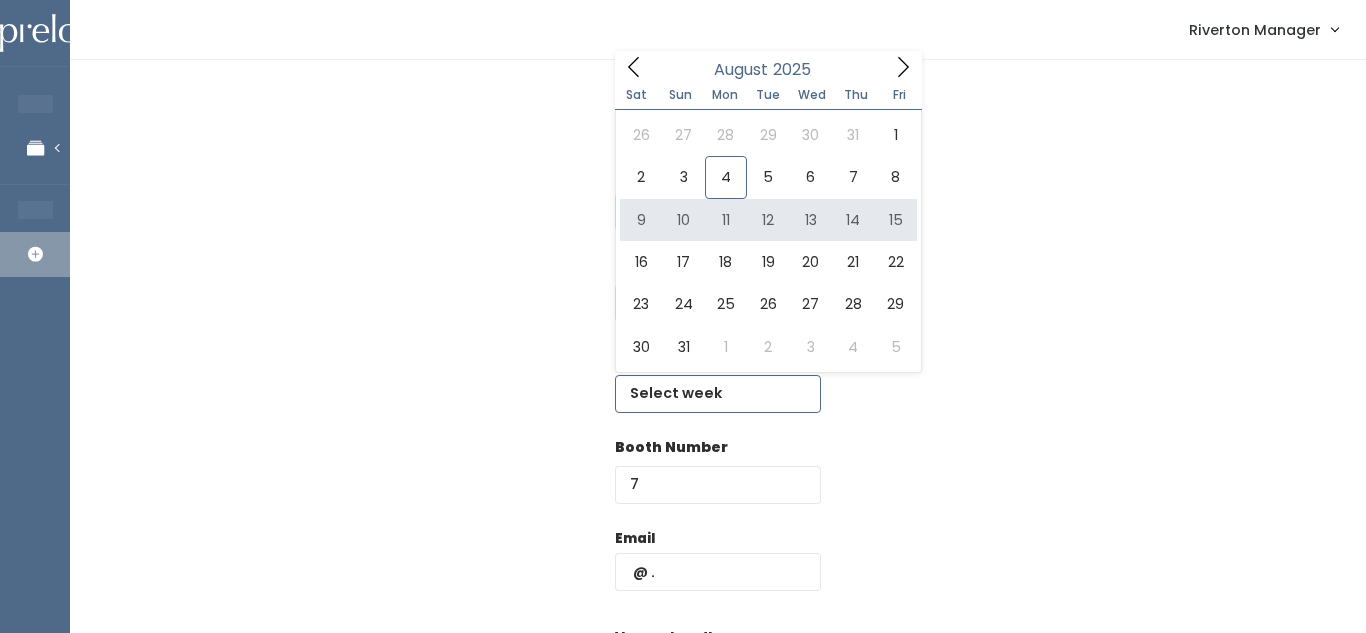 type on "[DATE] to [DATE]" 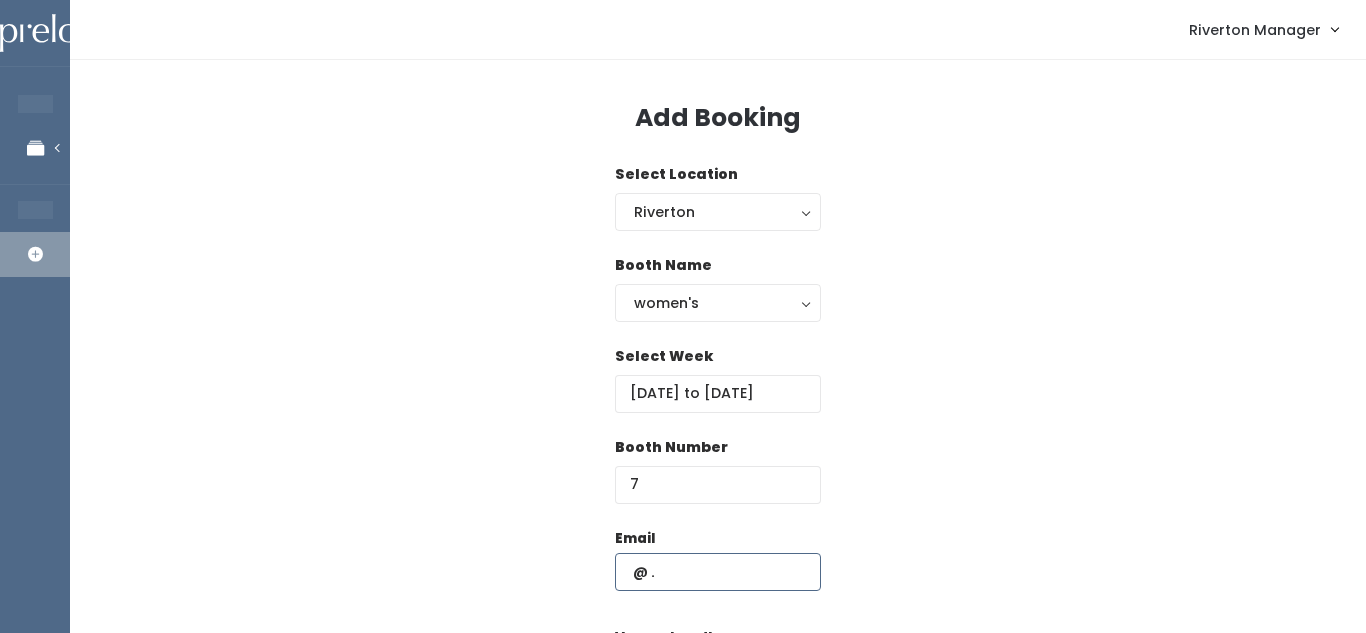 click at bounding box center [718, 572] 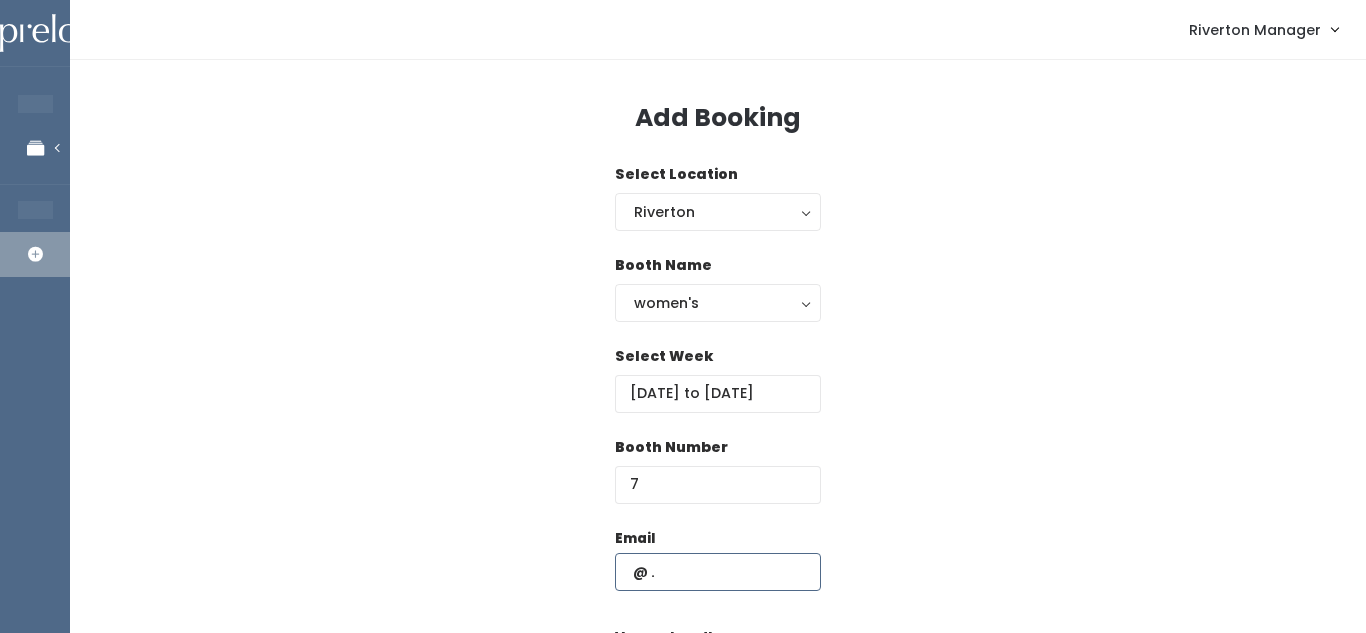 paste on "[EMAIL]" 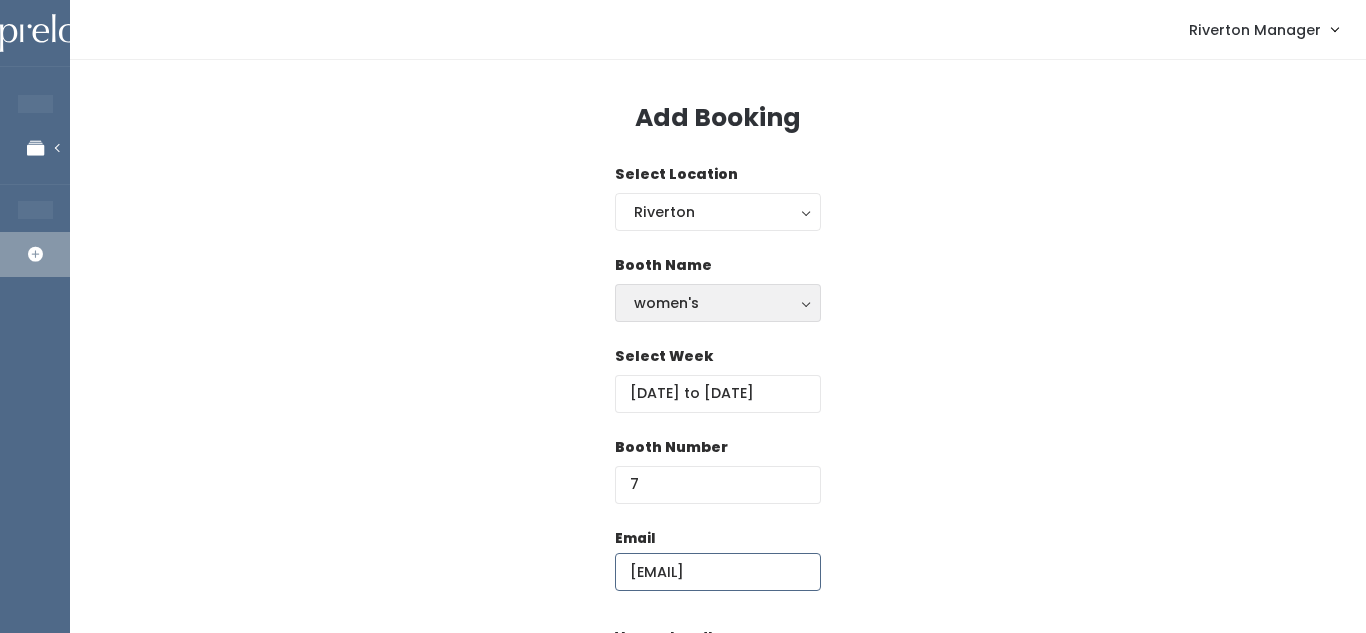 scroll, scrollTop: 0, scrollLeft: 61, axis: horizontal 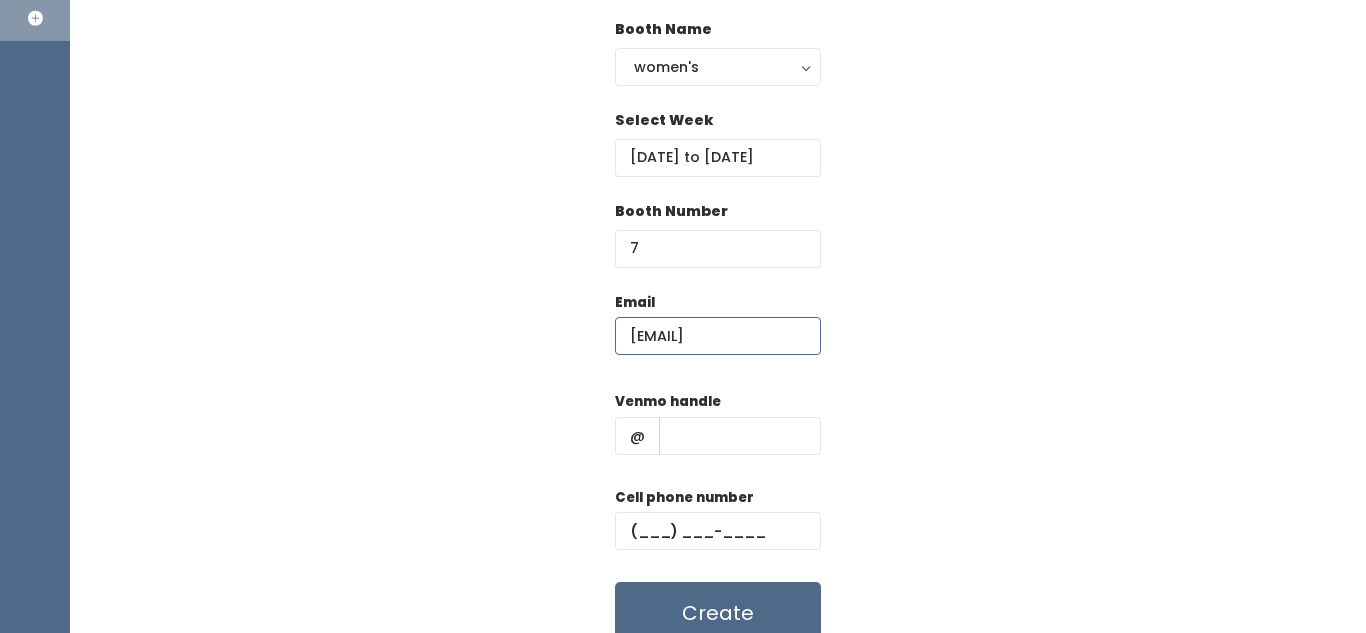 type on "[EMAIL]" 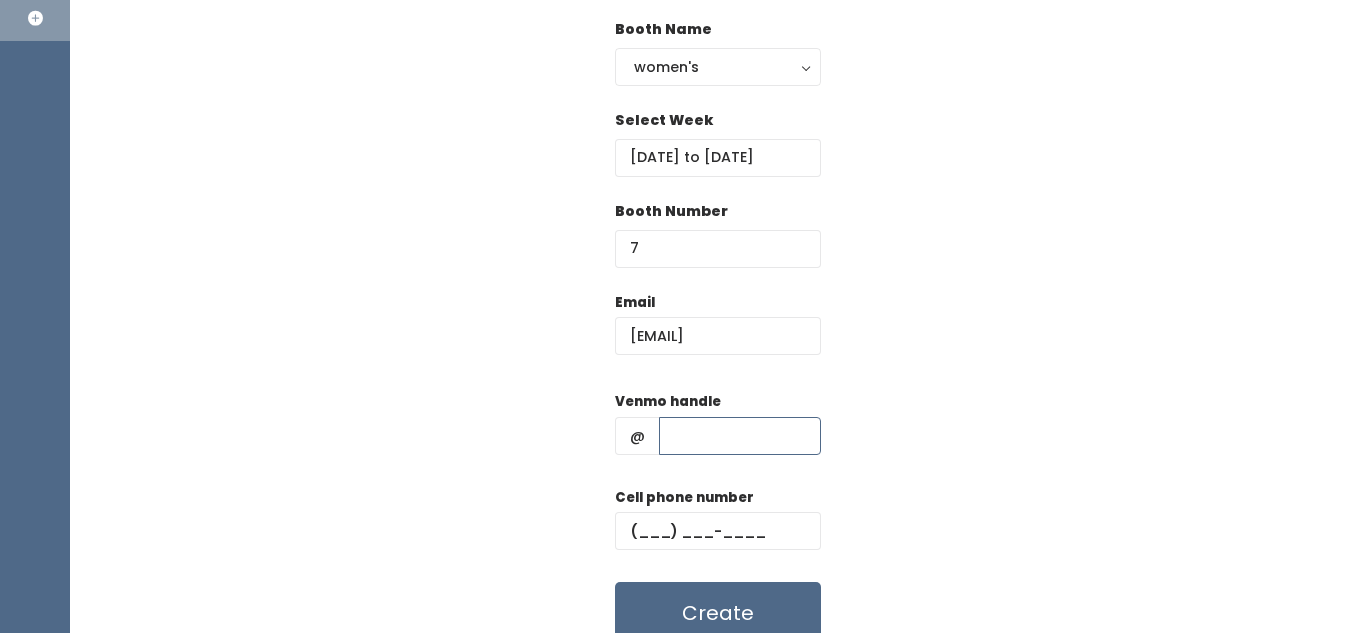 click at bounding box center [740, 436] 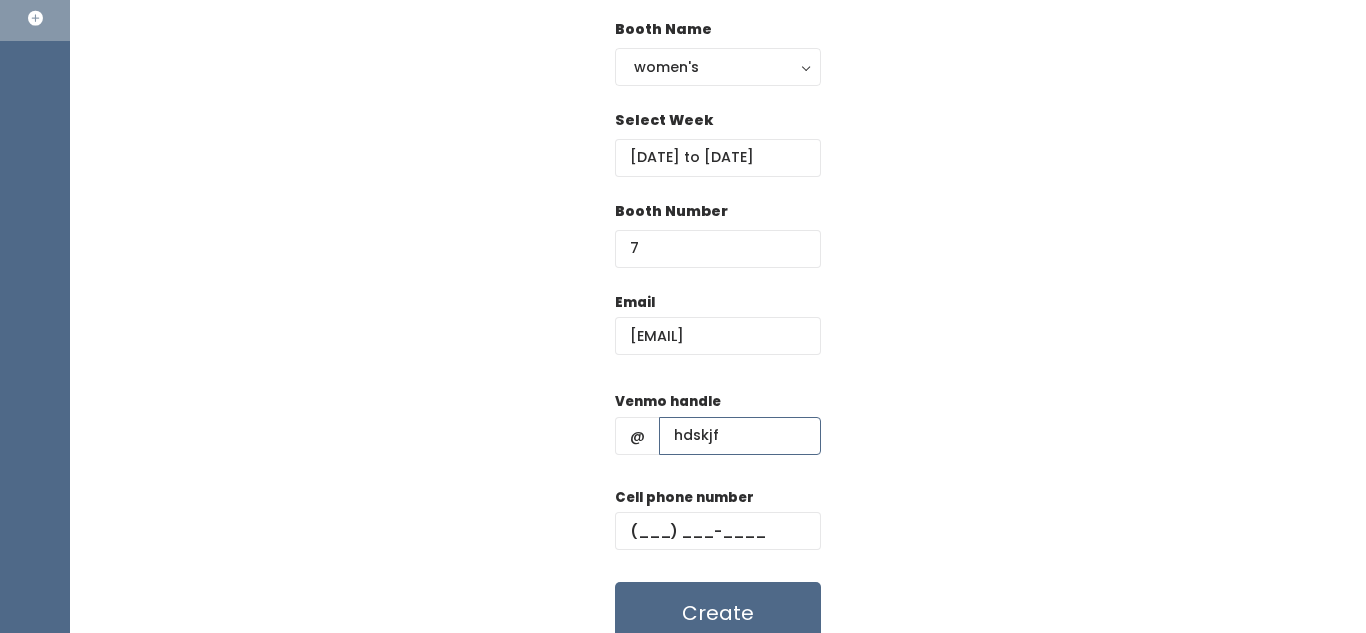 type on "hdskjf" 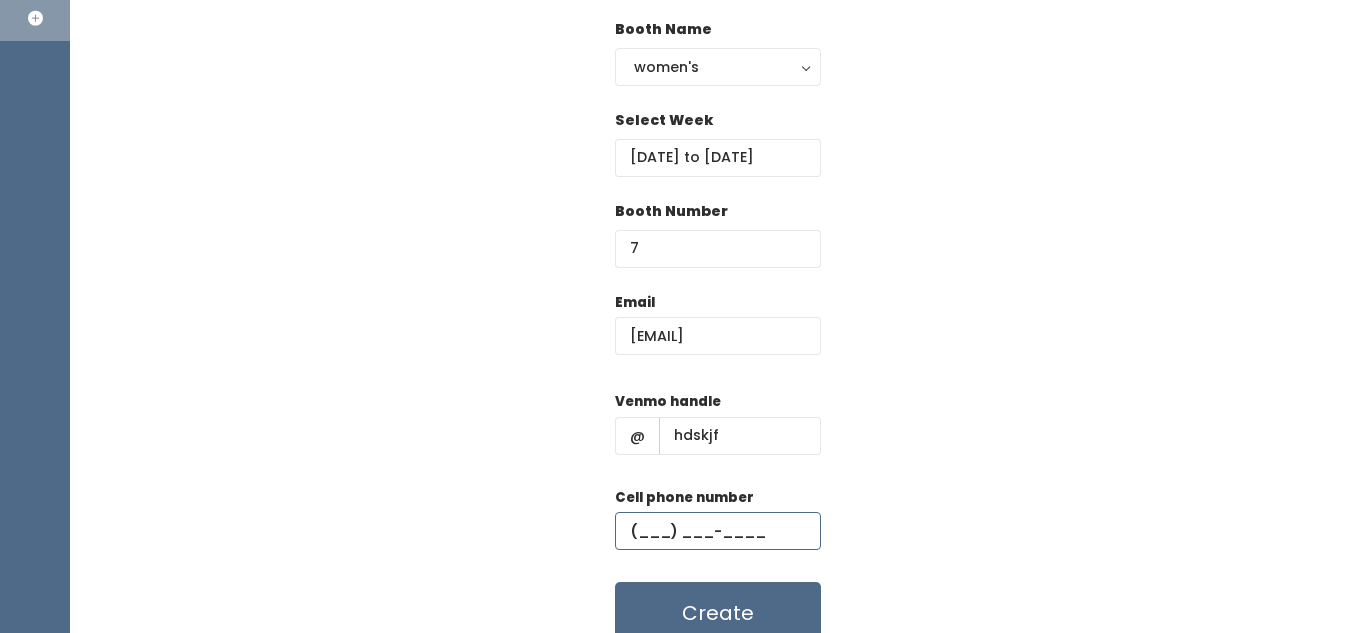 click at bounding box center (718, 531) 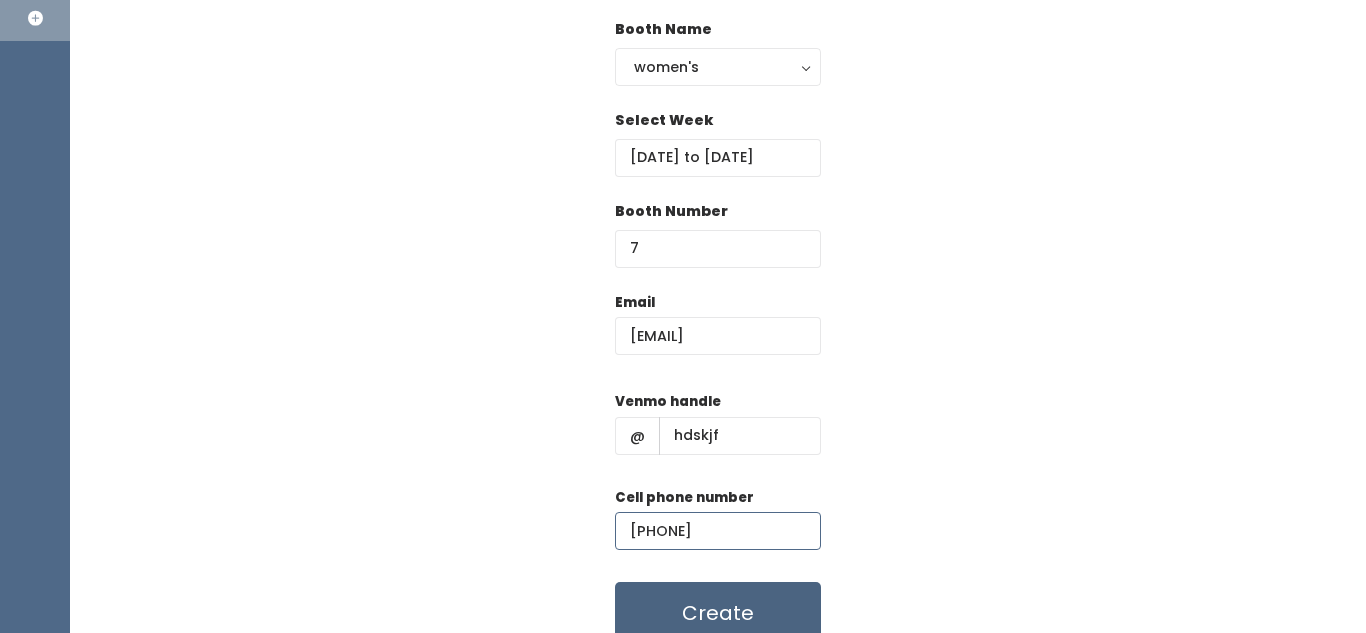 type on "(890) 890-8098" 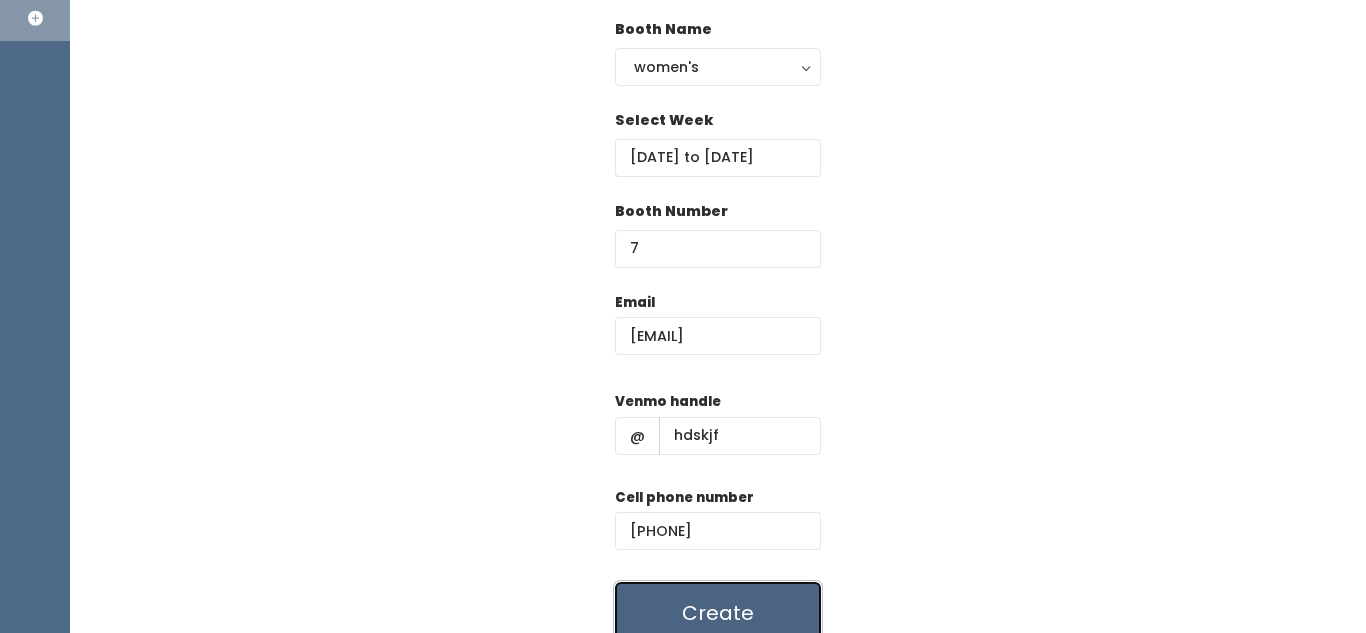 click on "Create" at bounding box center [718, 613] 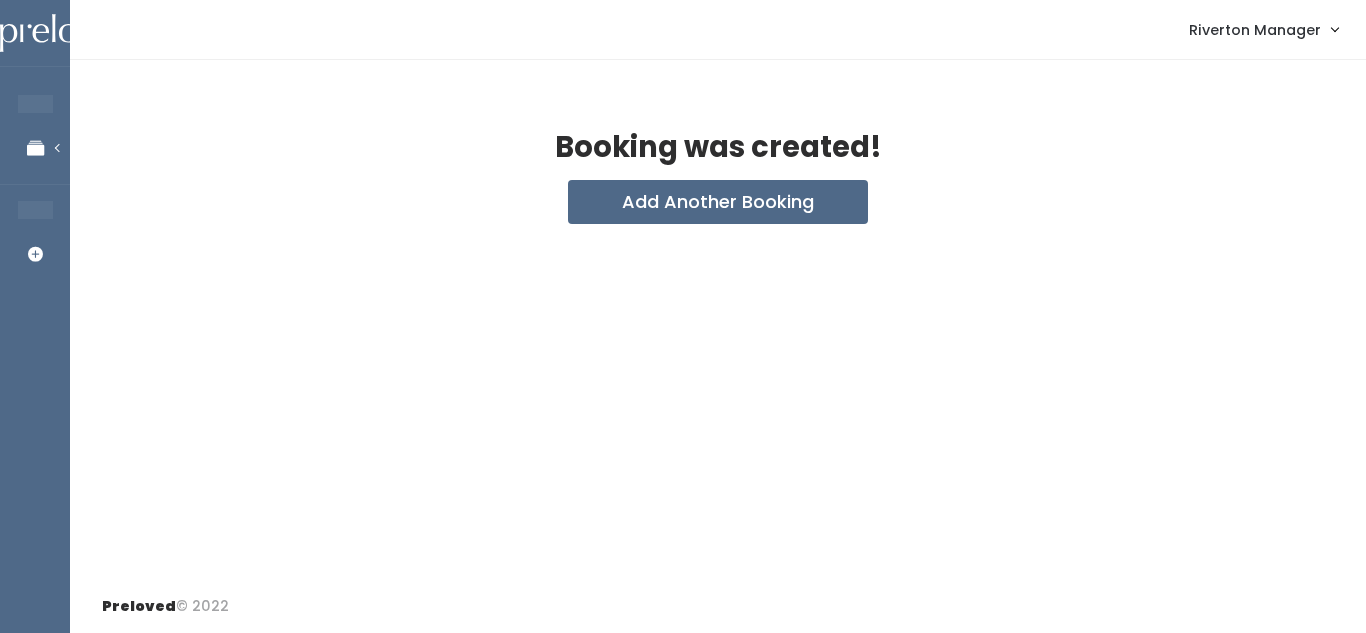 scroll, scrollTop: 0, scrollLeft: 0, axis: both 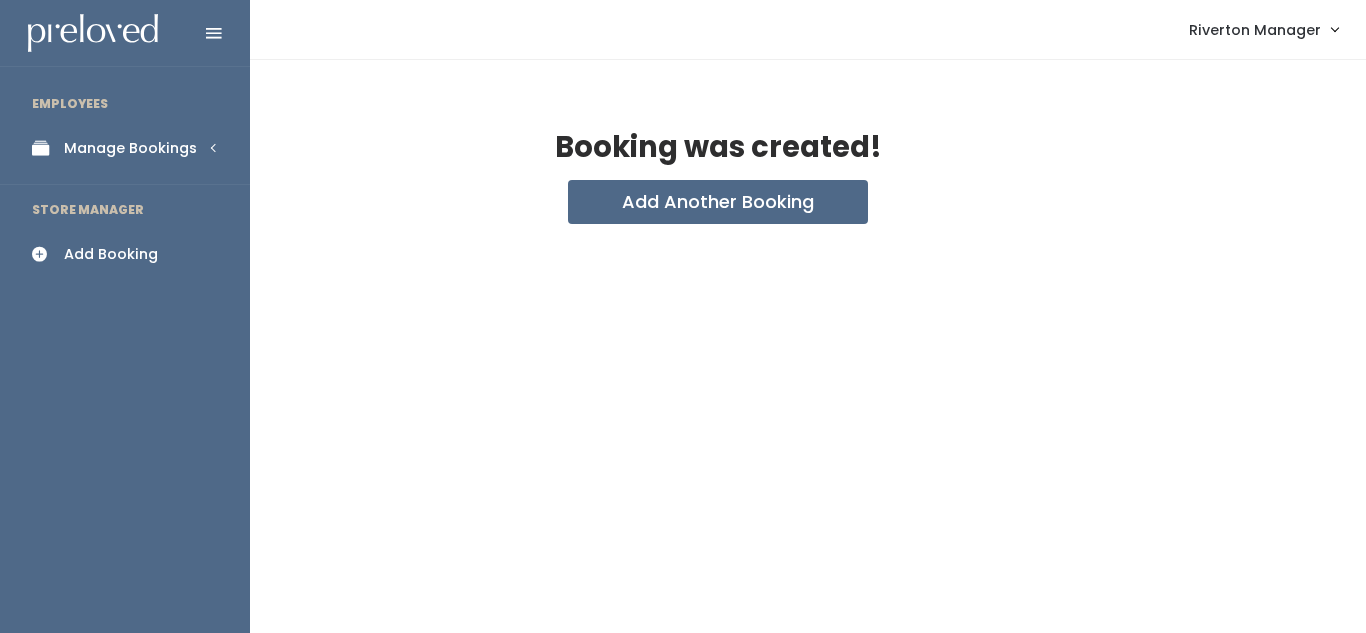 click on "Manage Bookings" at bounding box center (130, 148) 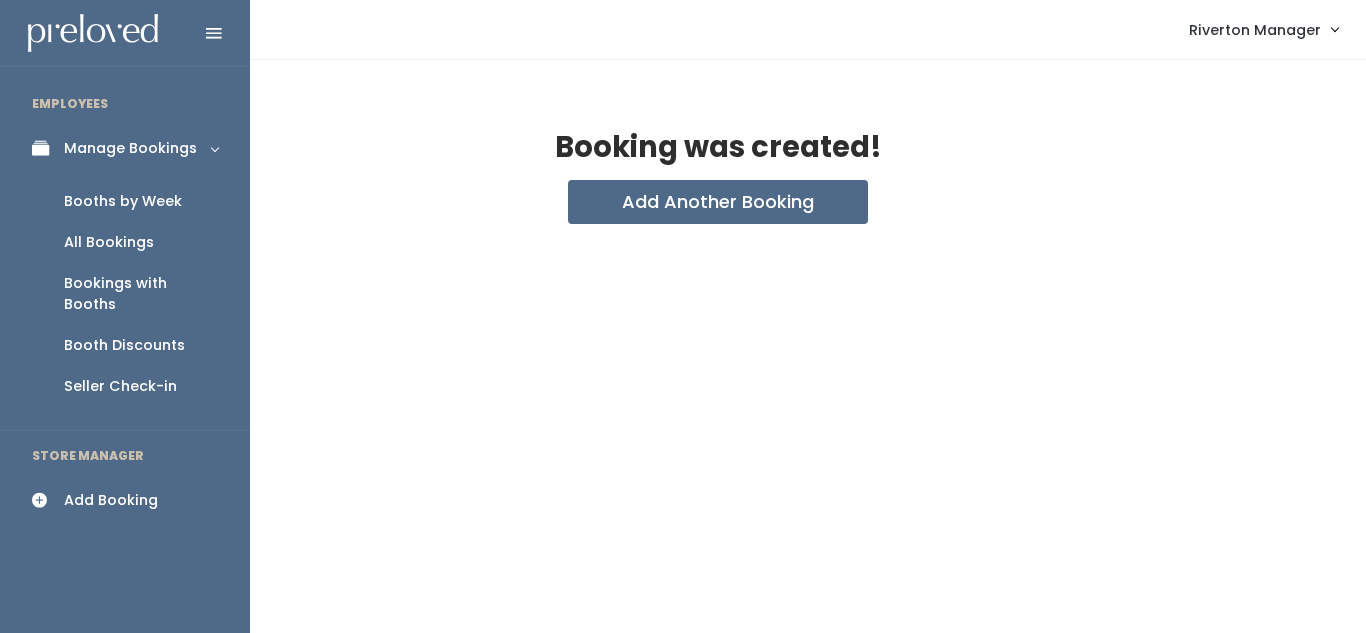 click on "Booths by Week" at bounding box center [123, 201] 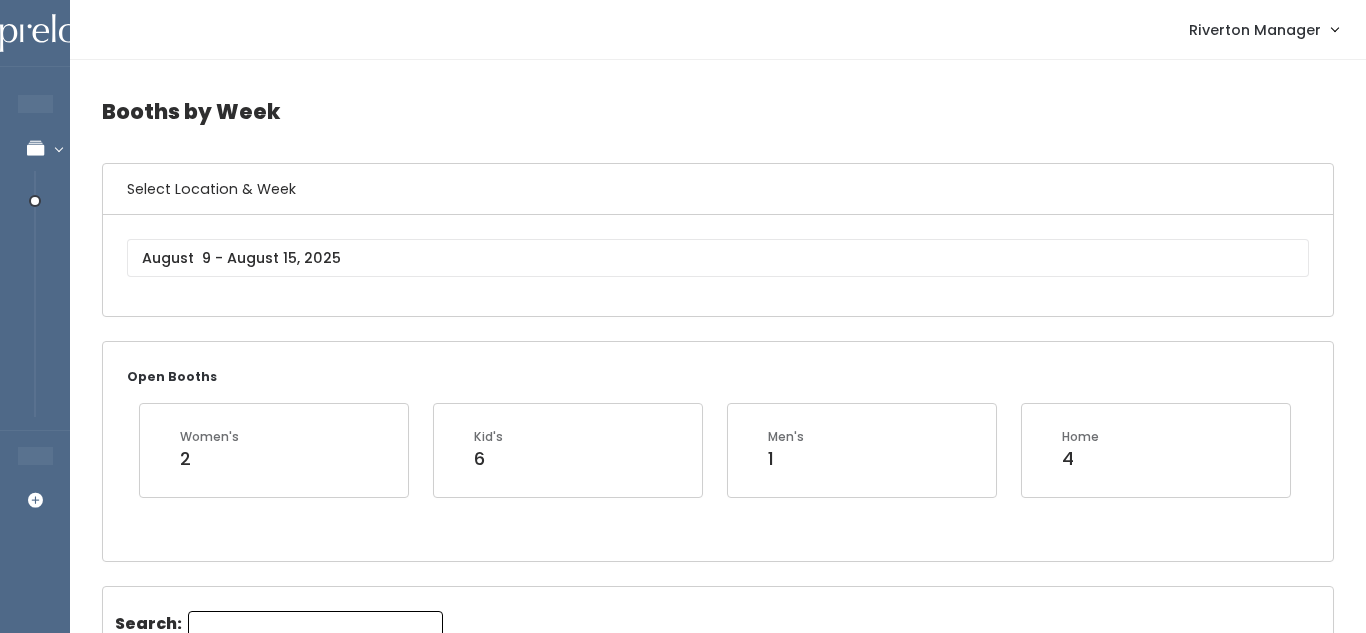 scroll, scrollTop: 0, scrollLeft: 0, axis: both 